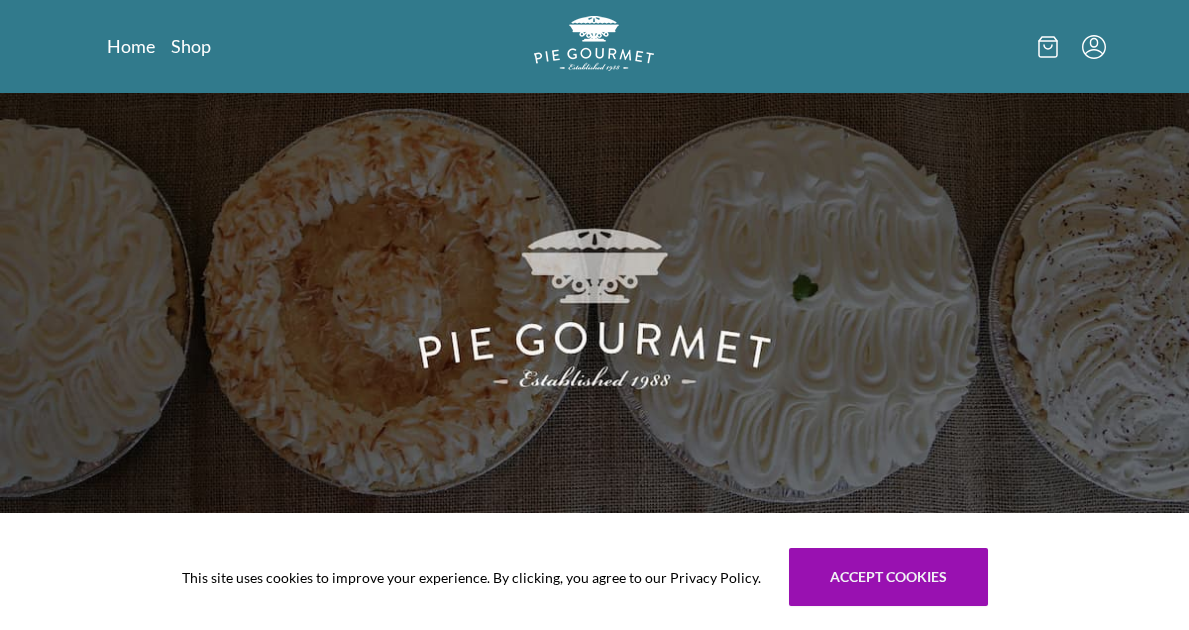 scroll, scrollTop: 0, scrollLeft: 0, axis: both 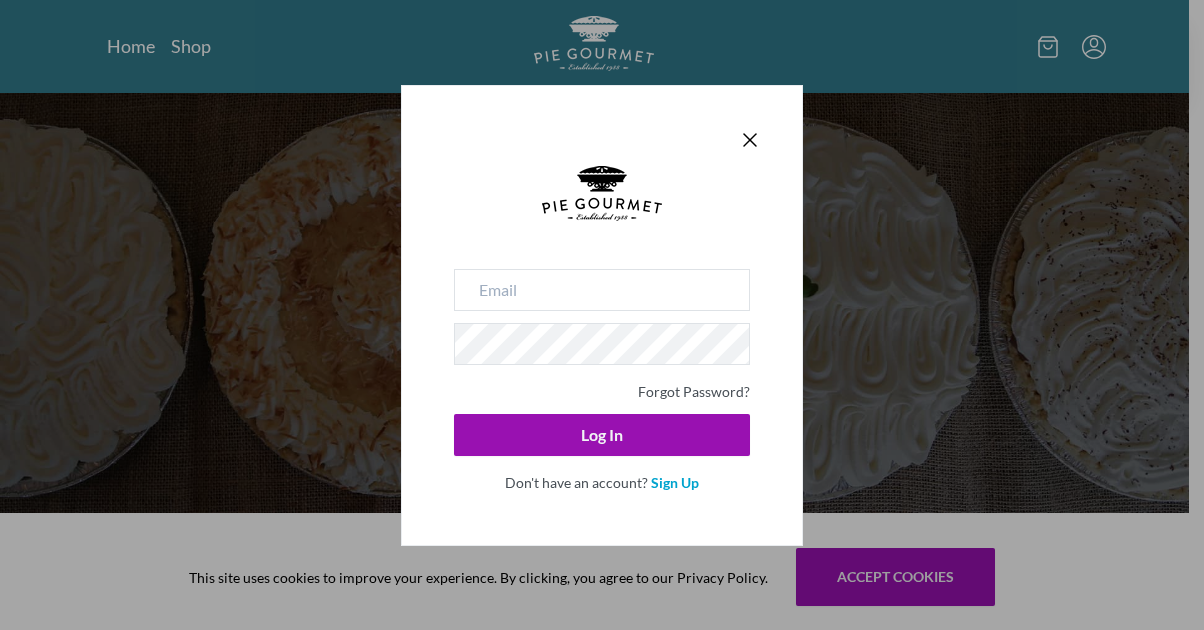 type 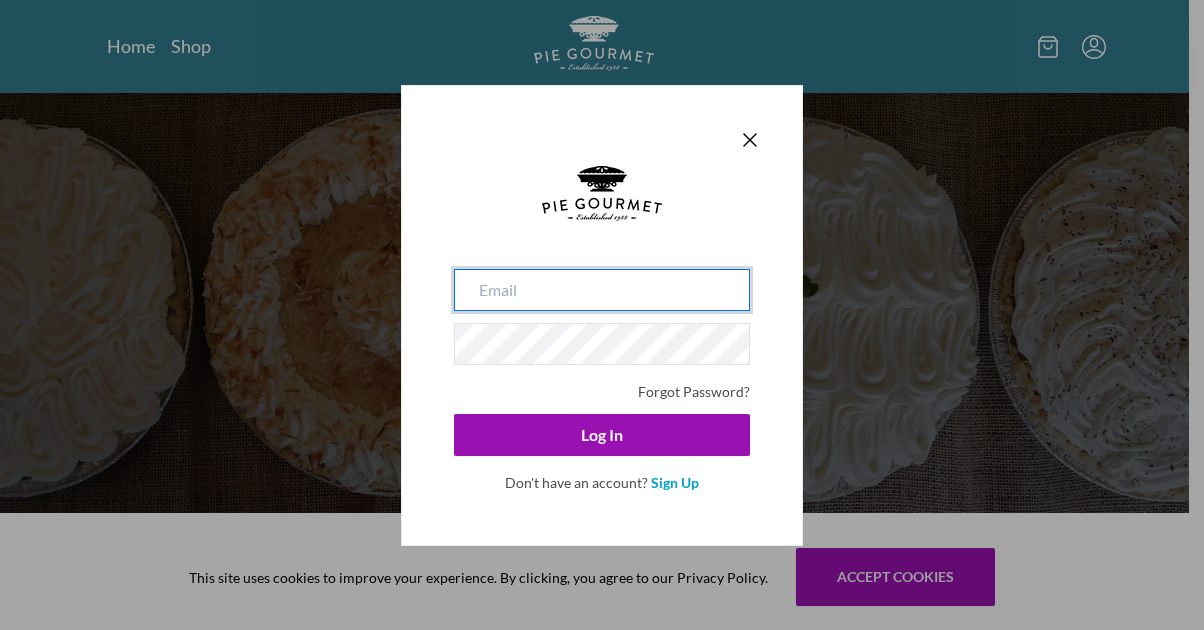 type on "[EMAIL_ADDRESS][DOMAIN_NAME]" 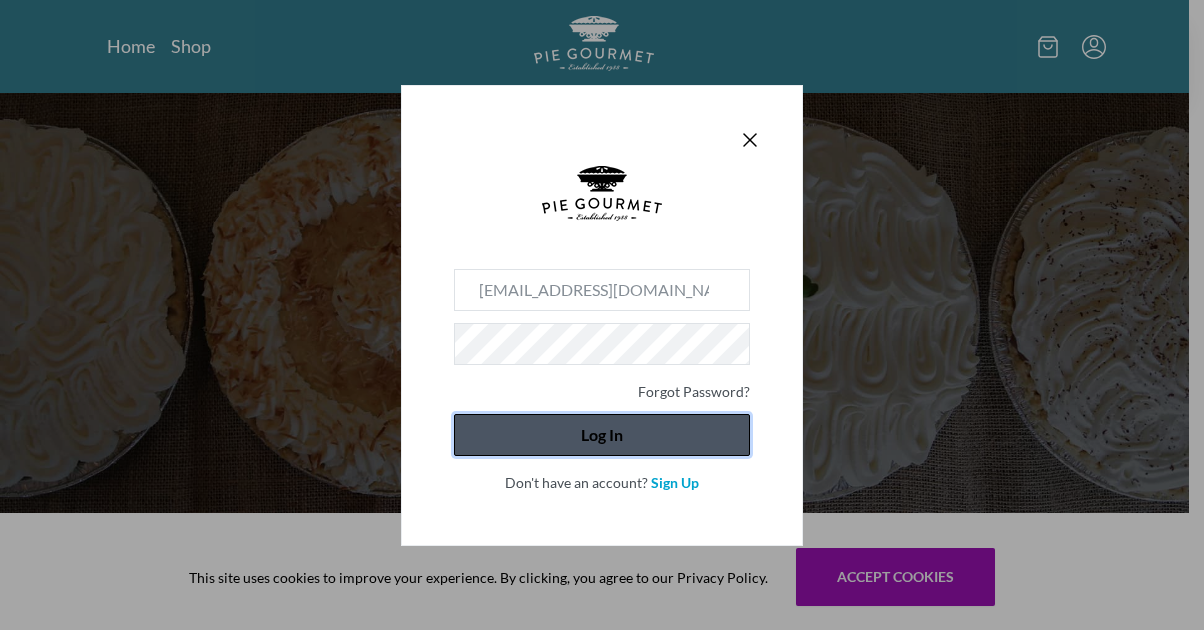 click on "Log In" 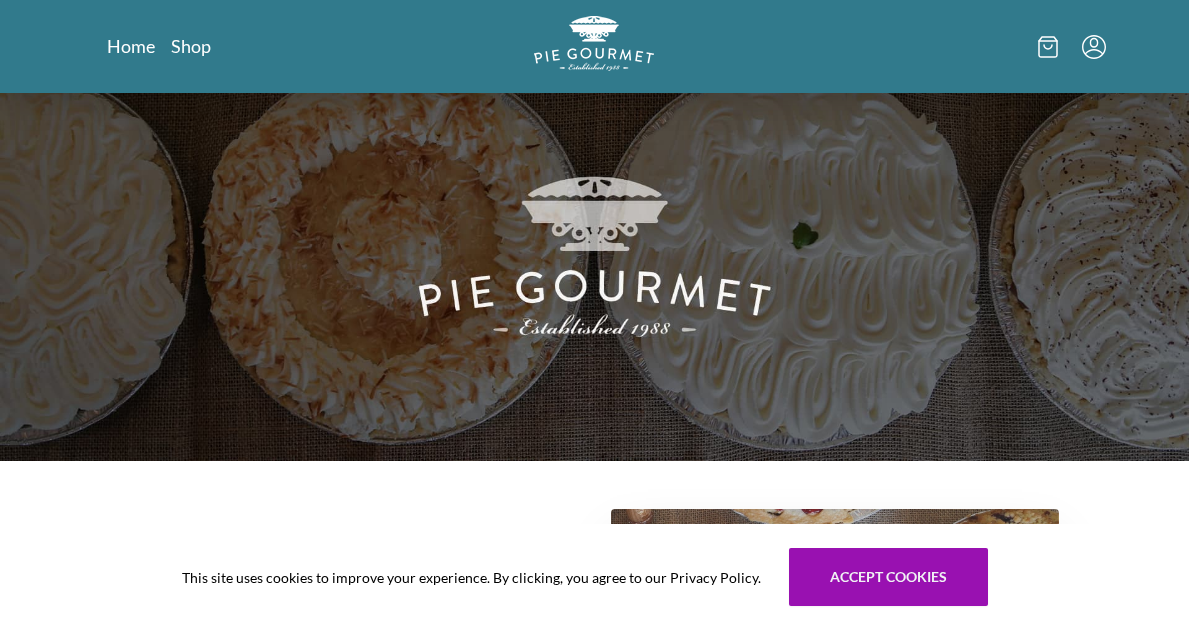 scroll, scrollTop: 100, scrollLeft: 0, axis: vertical 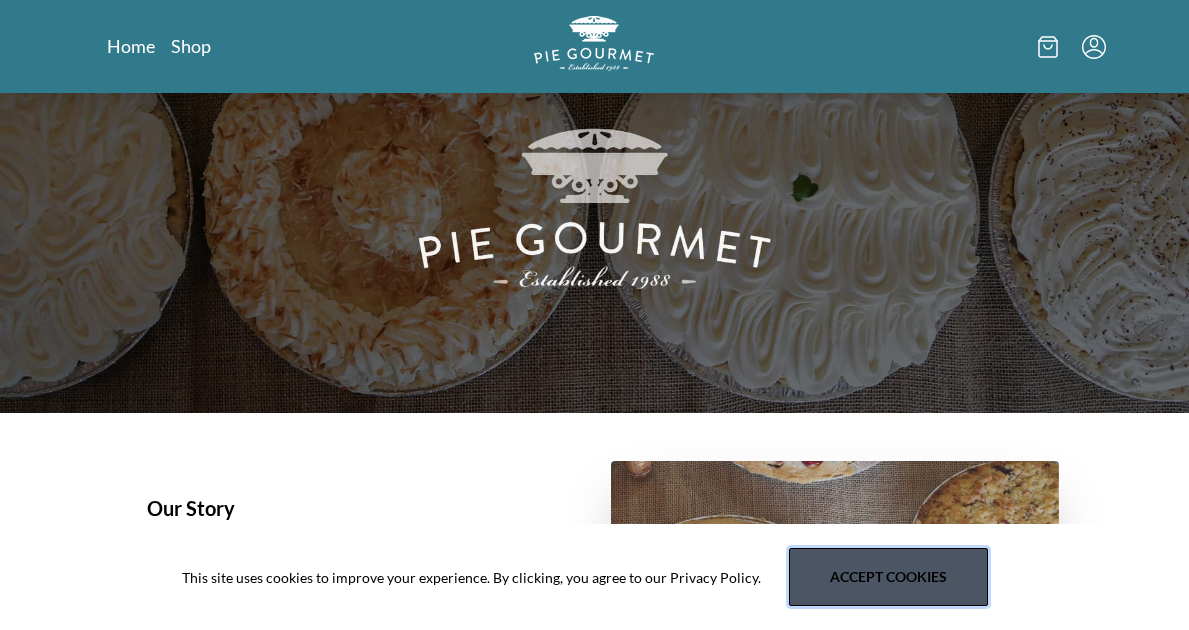 click on "Accept cookies" at bounding box center (888, 577) 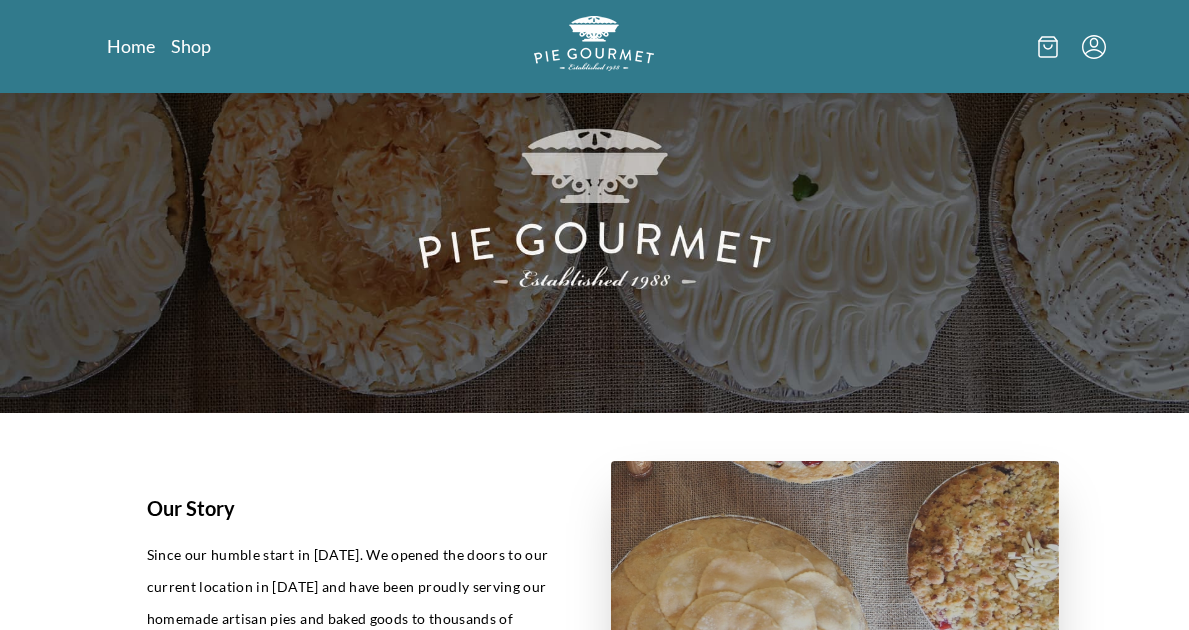 click 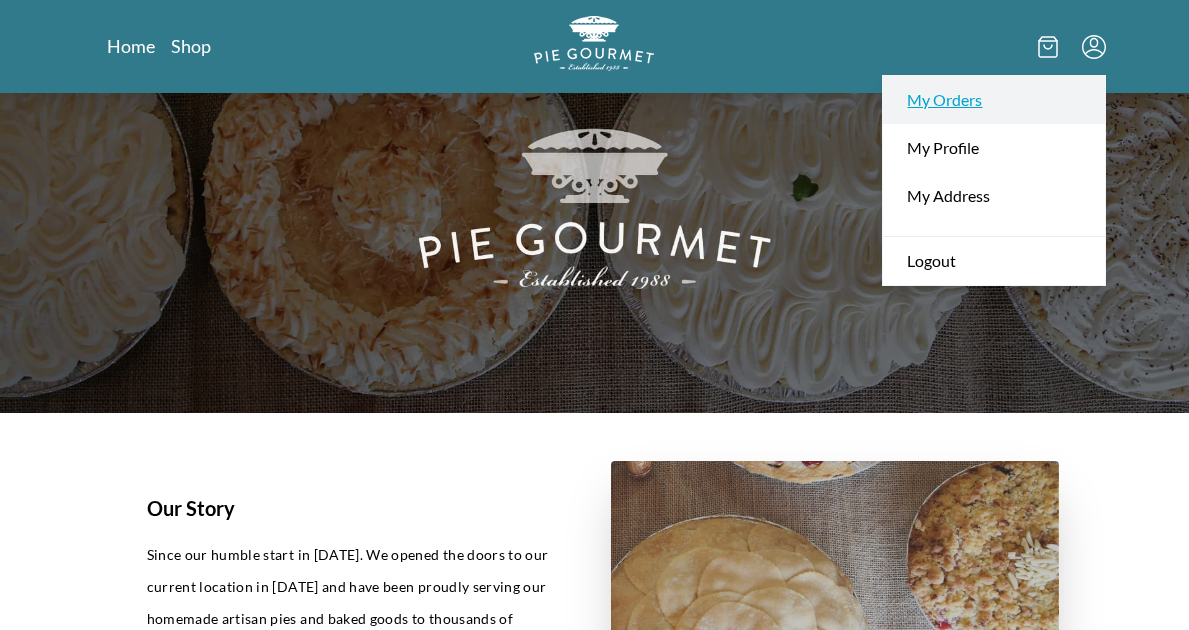 click on "My Orders" at bounding box center (994, 100) 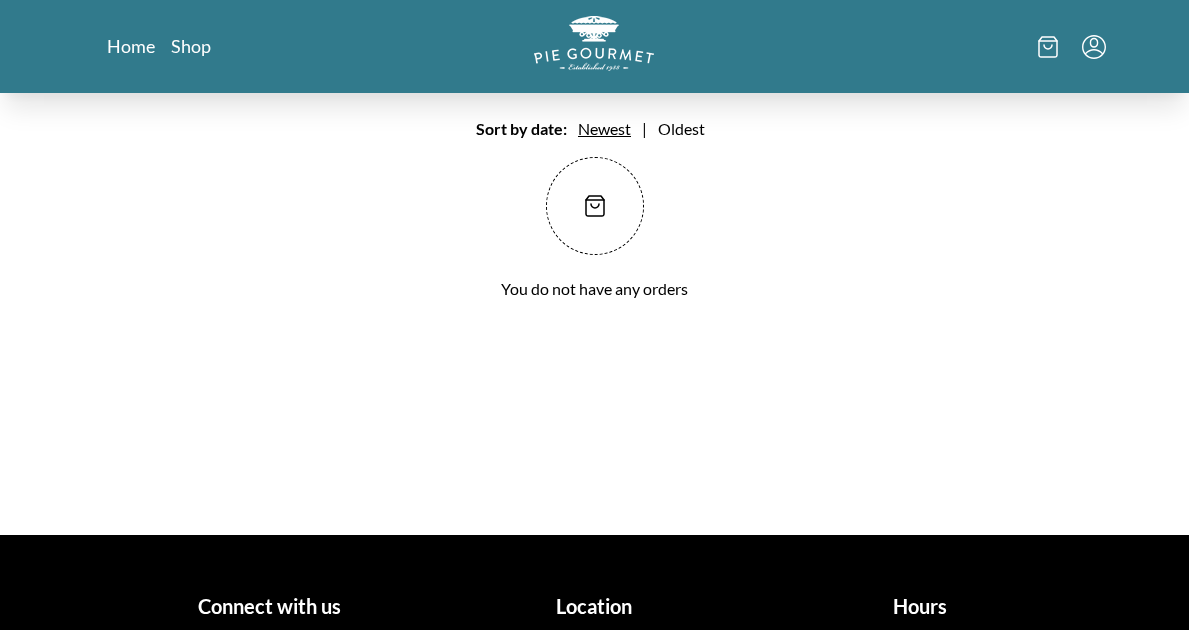 scroll, scrollTop: 0, scrollLeft: 0, axis: both 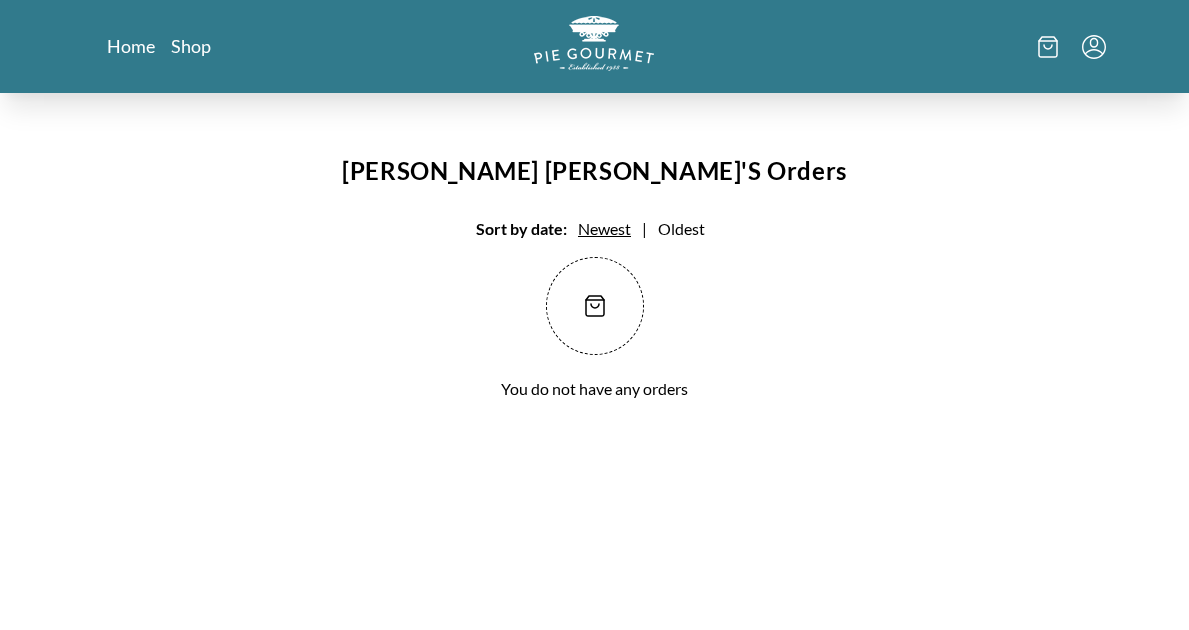 click on "[PERSON_NAME] 's Orders Sort by date:   Newest   |   Oldest You do not have any orders" at bounding box center [595, 286] 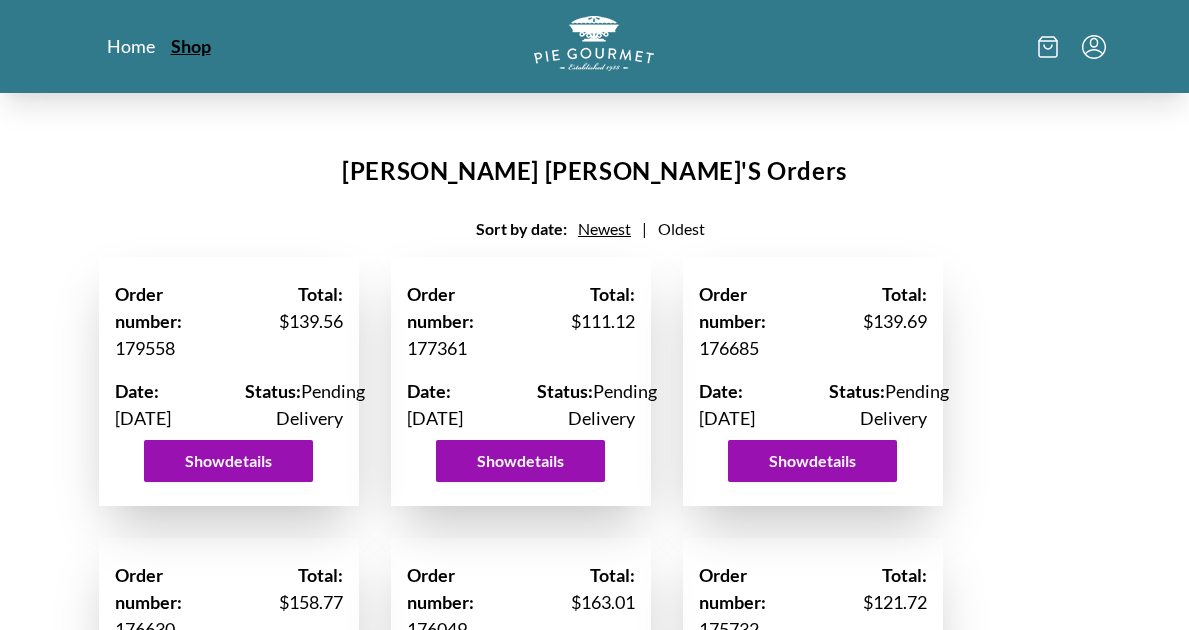 click on "Shop" at bounding box center (191, 46) 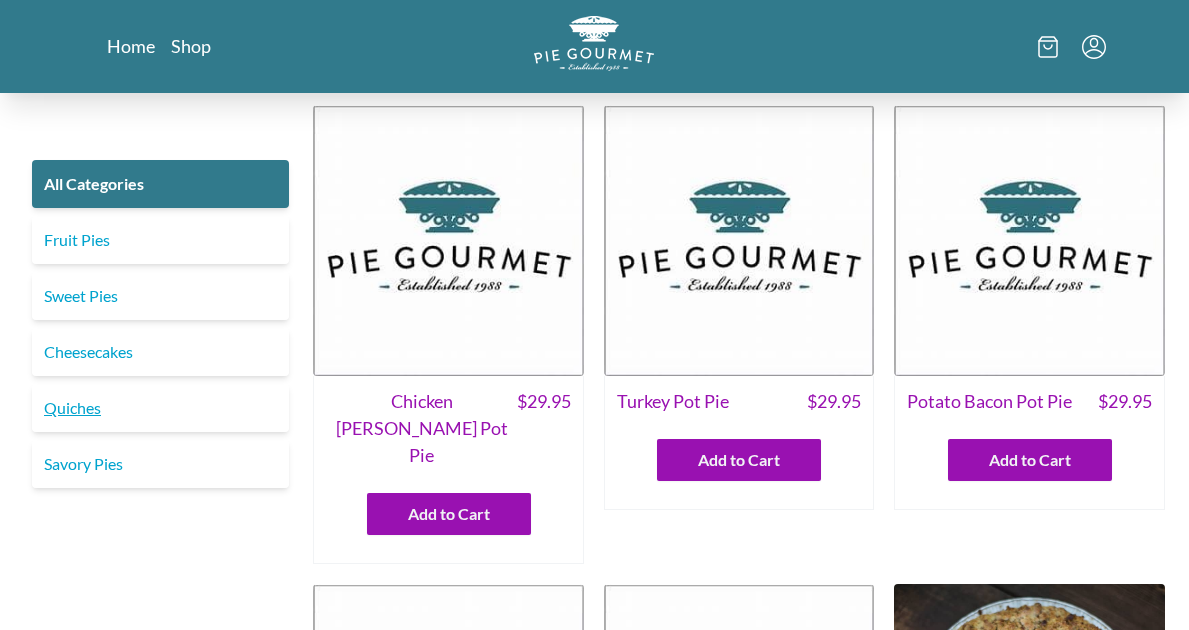 click on "Quiches" at bounding box center (160, 408) 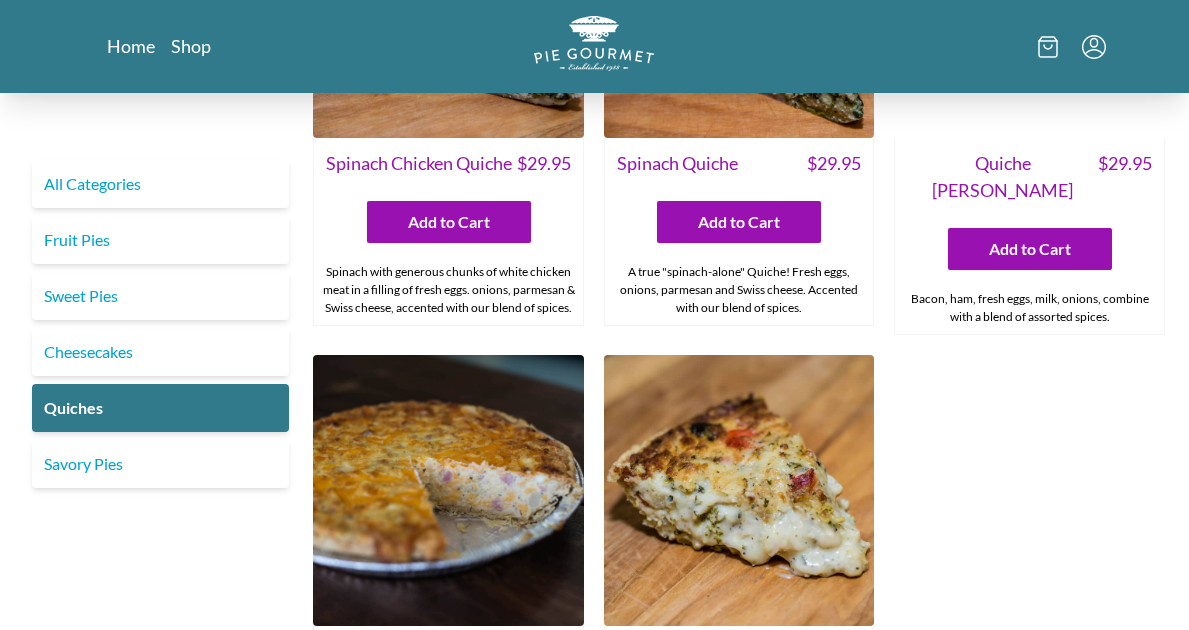 scroll, scrollTop: 700, scrollLeft: 0, axis: vertical 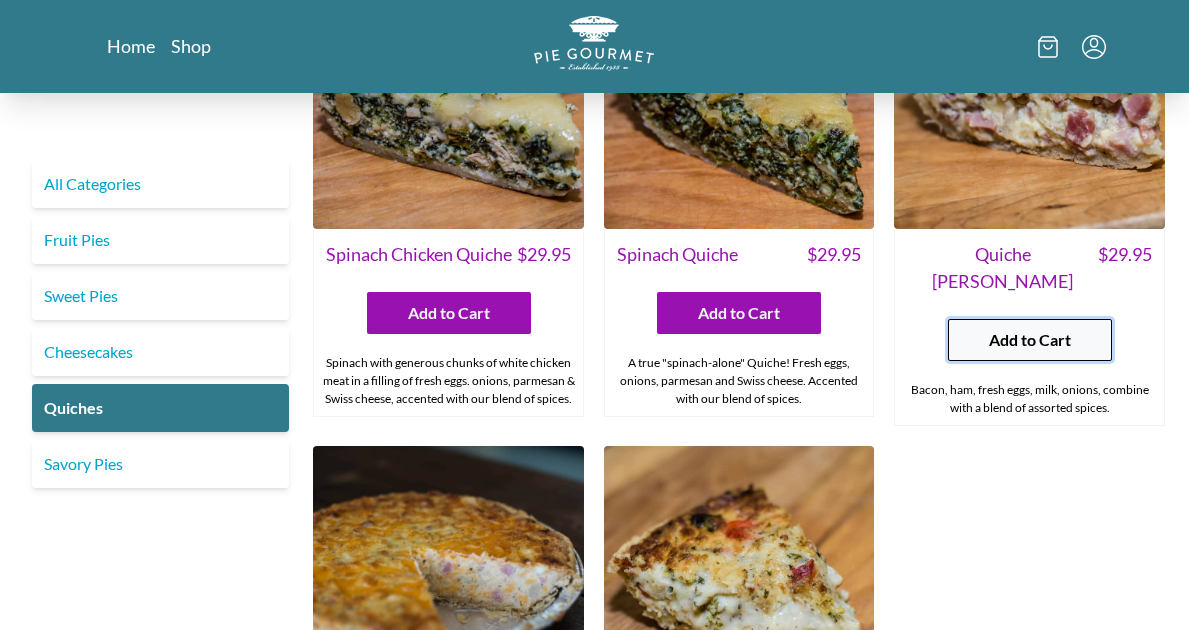 click on "Add to Cart" at bounding box center (1030, 340) 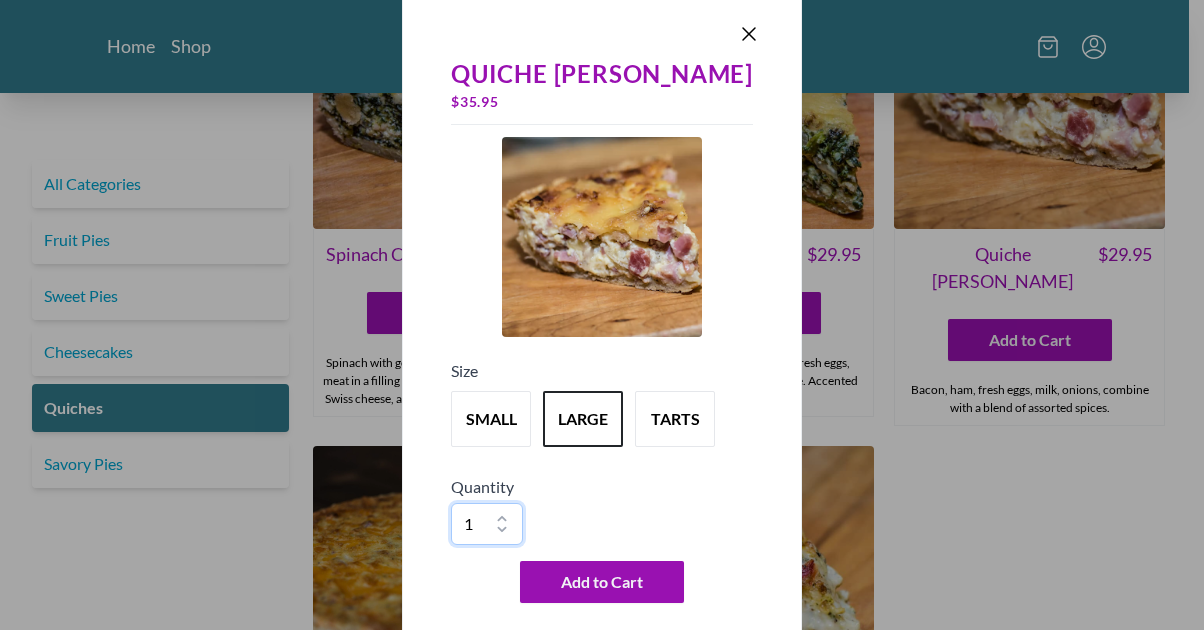 click on "1 2 3 4 5 6 7 8 9 10" at bounding box center [487, 524] 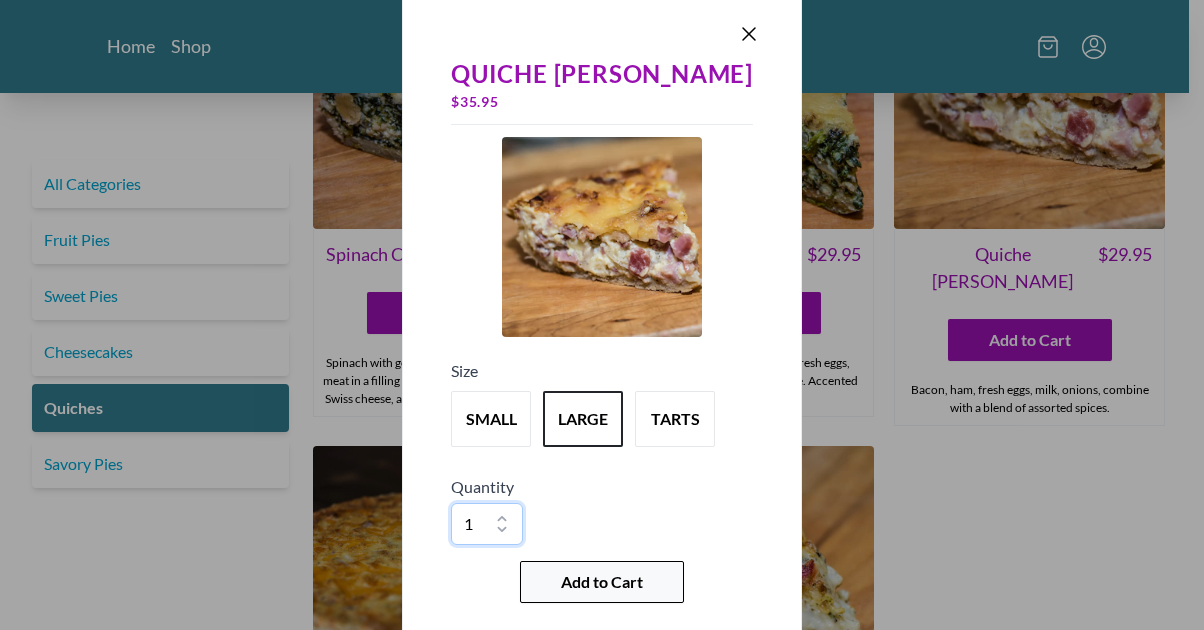 select on "2" 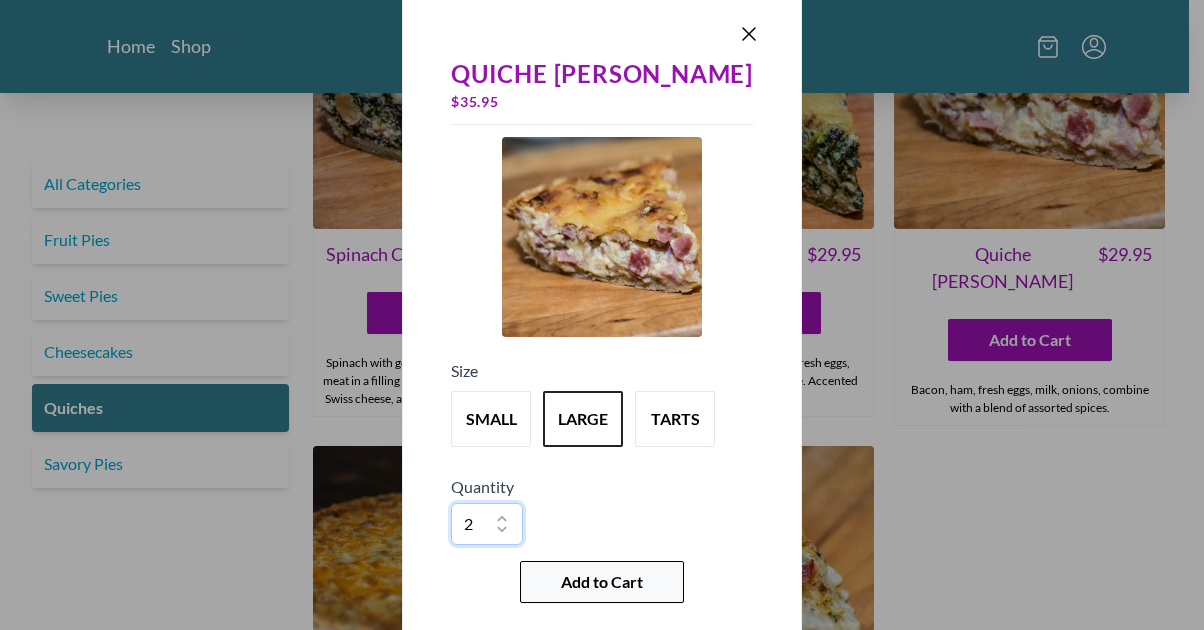 click on "1 2 3 4 5 6 7 8 9 10" at bounding box center (487, 524) 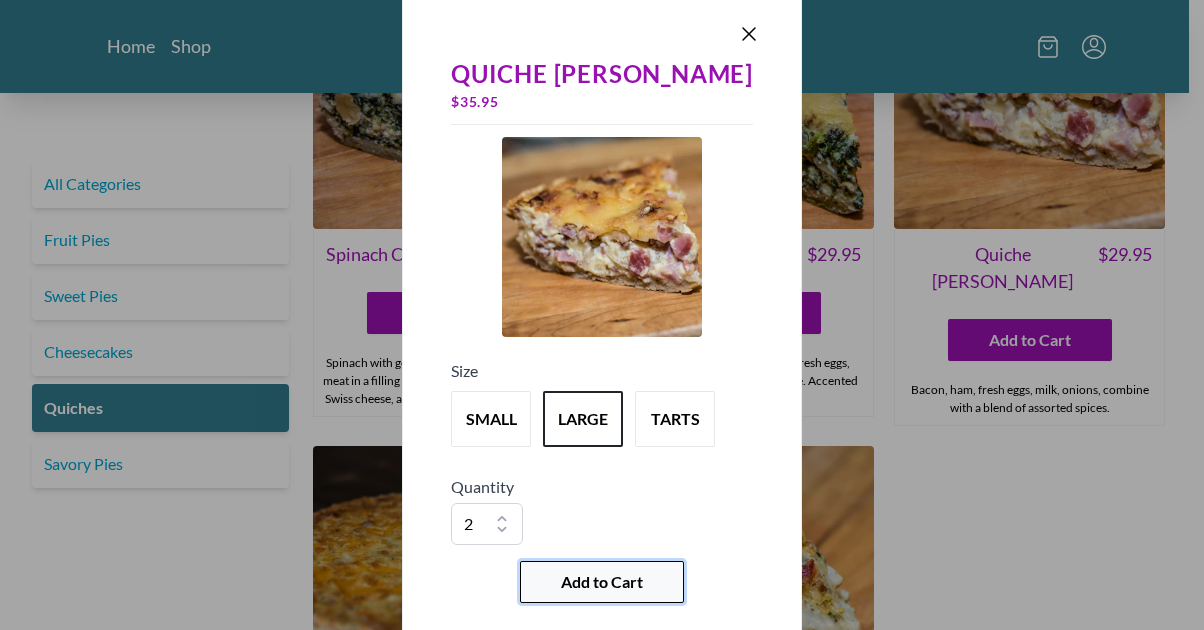click on "Add to Cart" at bounding box center (602, 582) 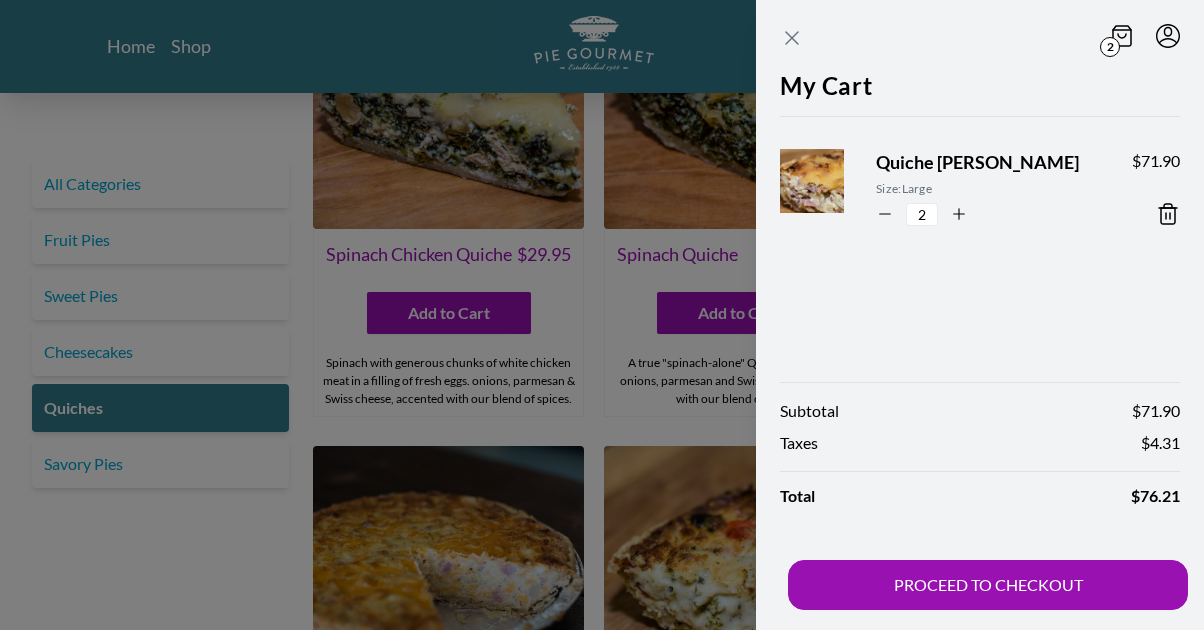 click 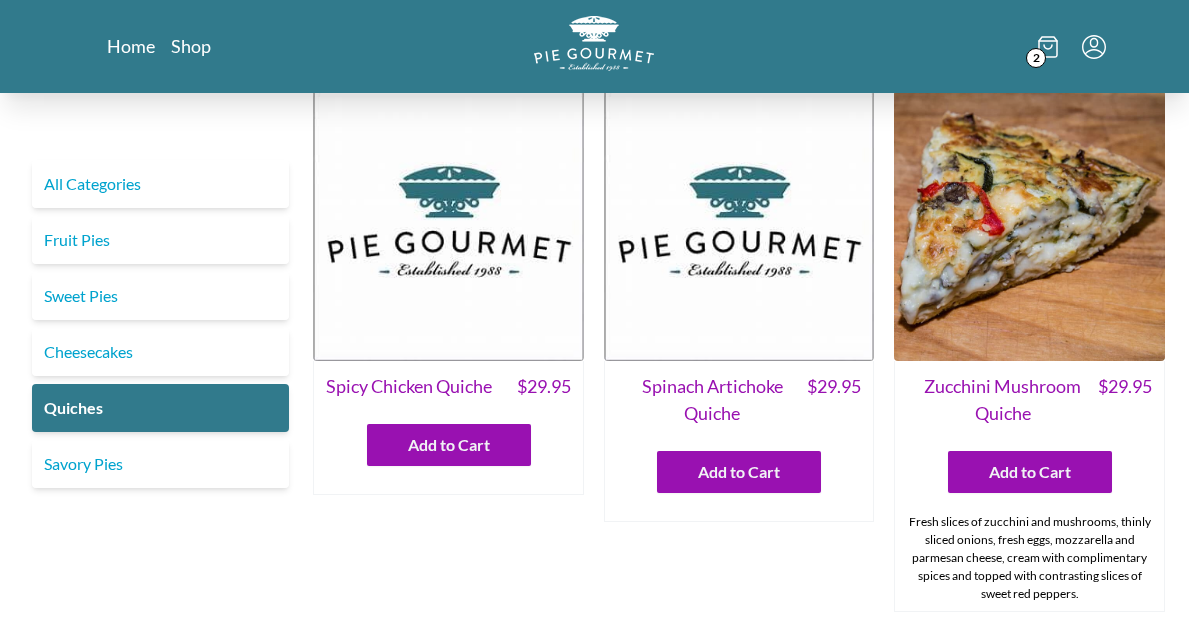 scroll, scrollTop: 0, scrollLeft: 0, axis: both 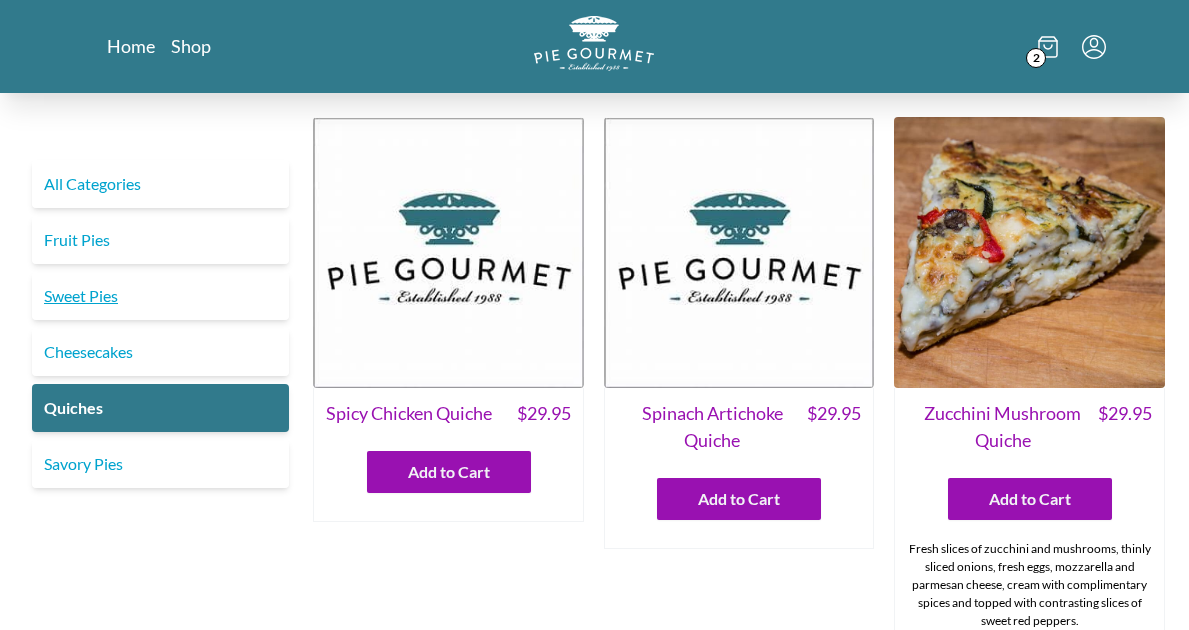 click on "Sweet Pies" at bounding box center [160, 296] 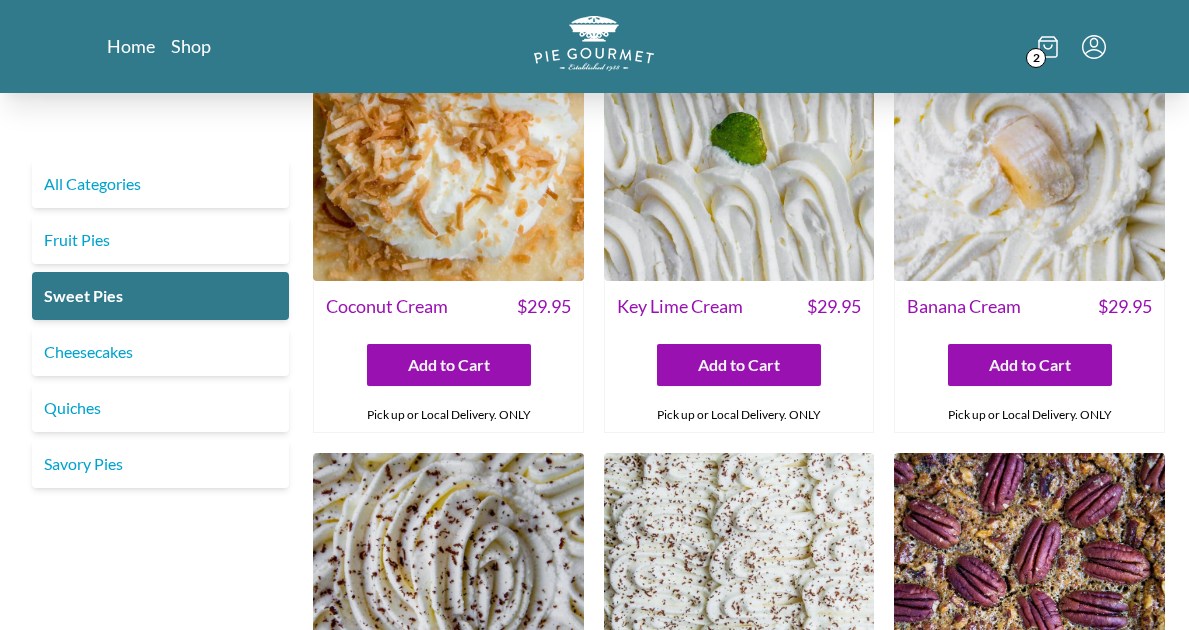 scroll, scrollTop: 110, scrollLeft: 0, axis: vertical 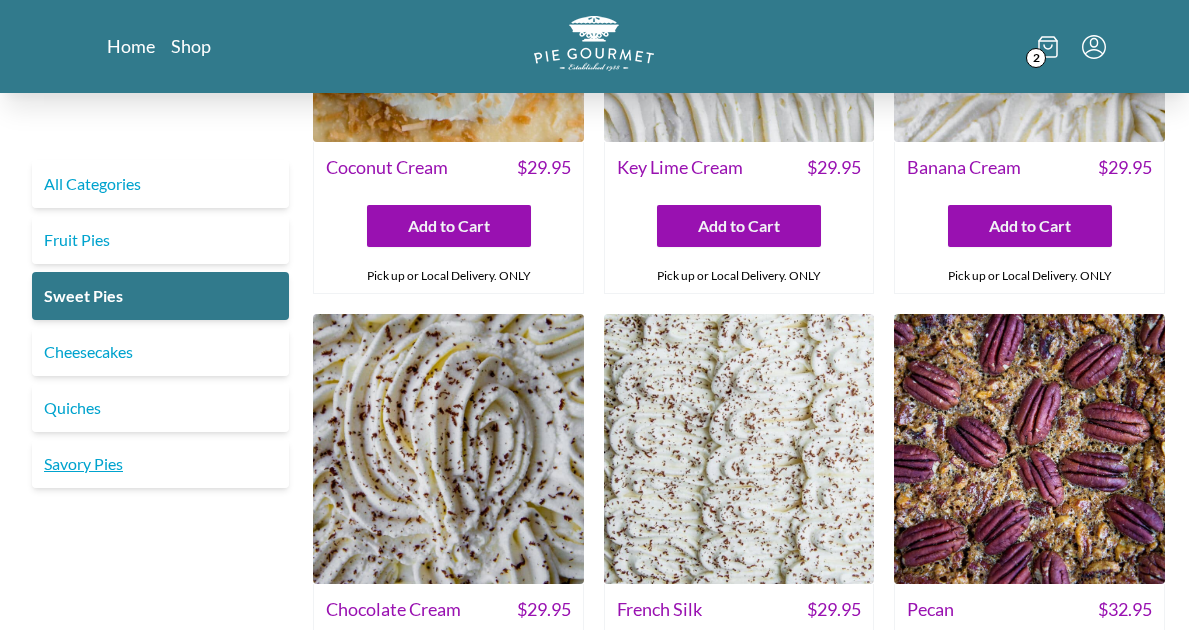 click on "Savory Pies" at bounding box center [160, 464] 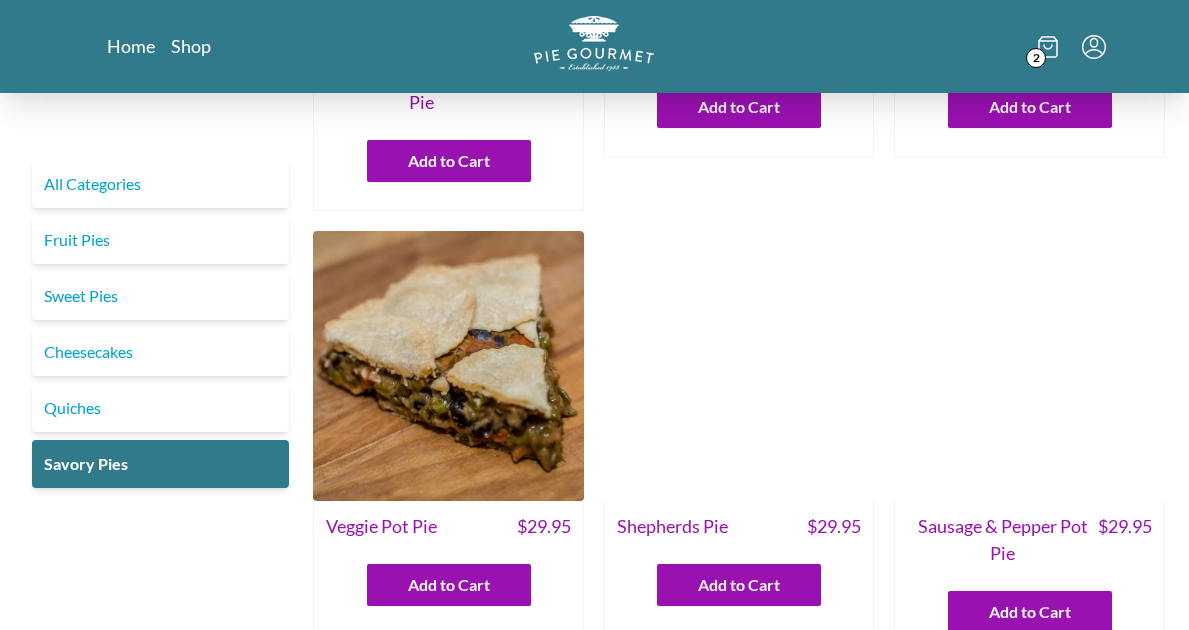 scroll, scrollTop: 400, scrollLeft: 0, axis: vertical 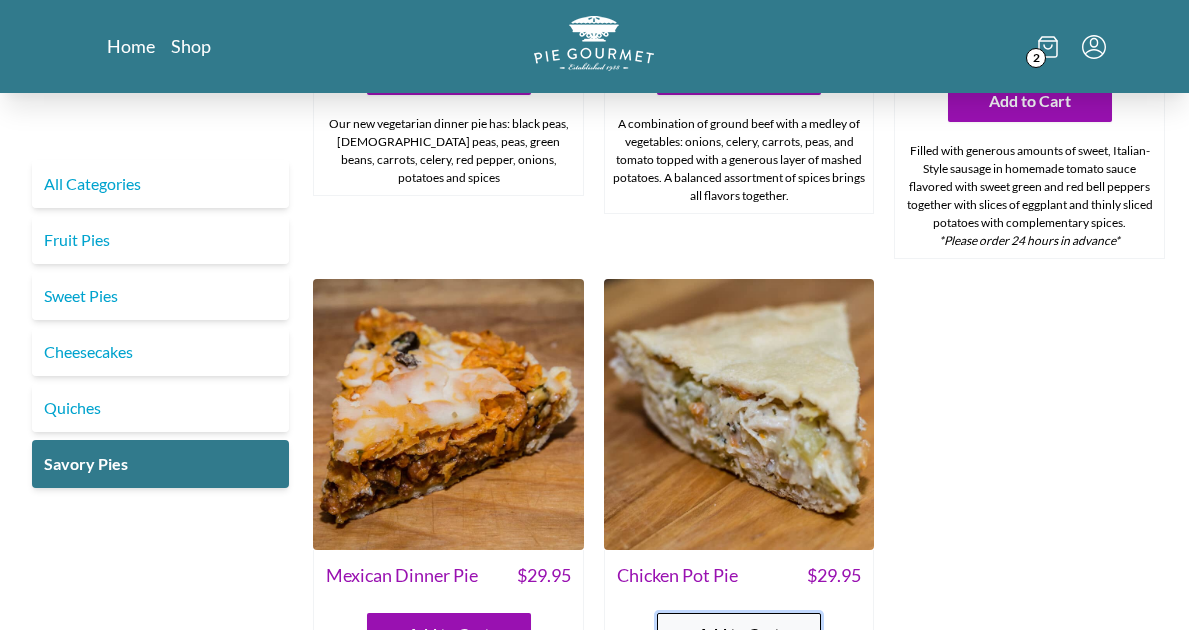 click on "Add to Cart" at bounding box center [739, 634] 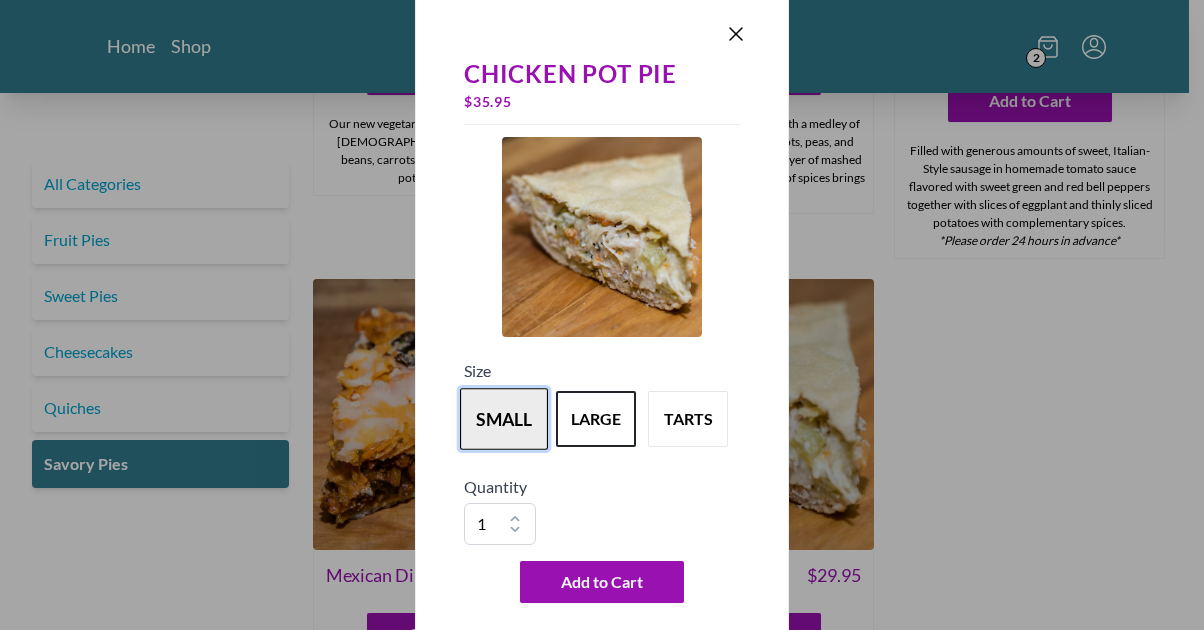 click on "small" at bounding box center (504, 419) 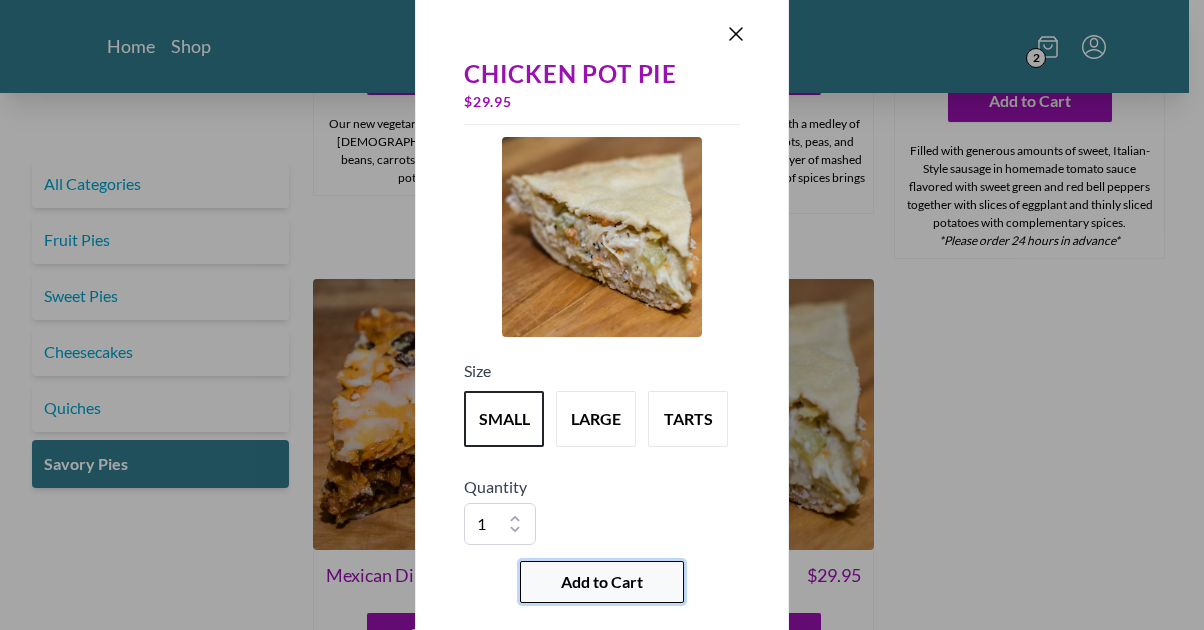 click on "Add to Cart" at bounding box center [602, 582] 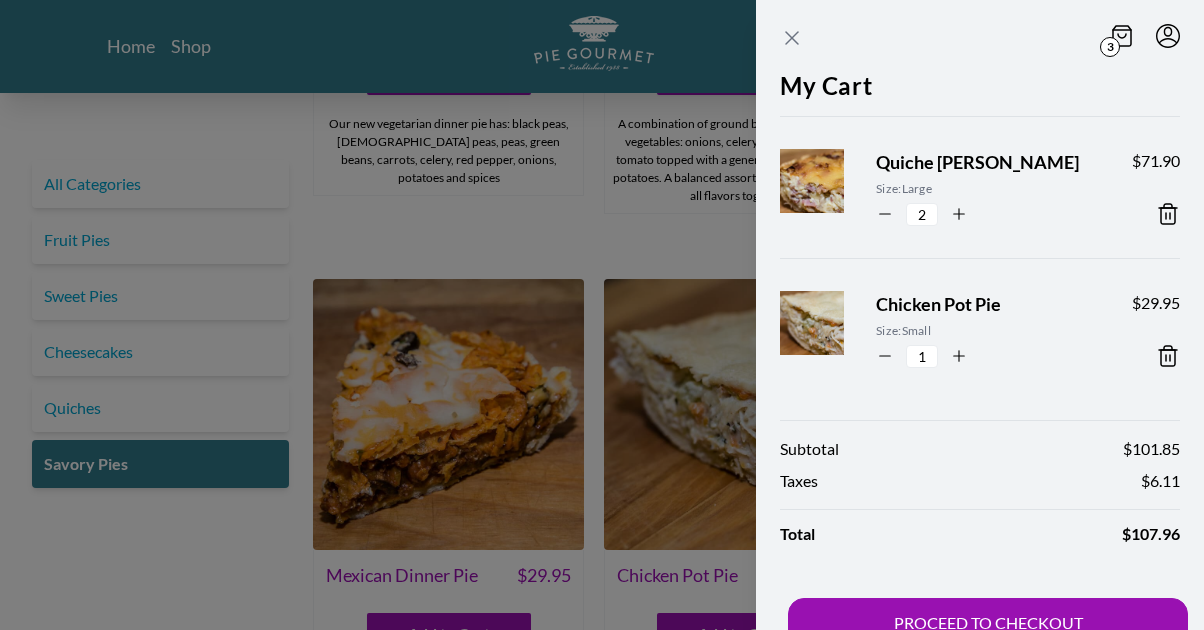 click 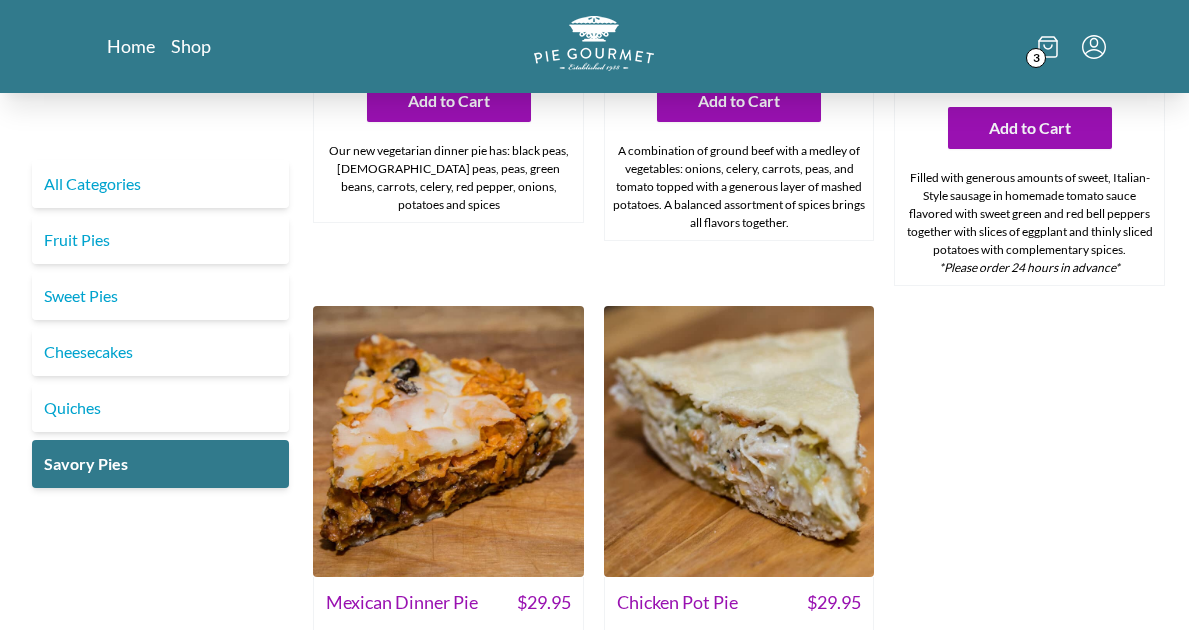 scroll, scrollTop: 876, scrollLeft: 0, axis: vertical 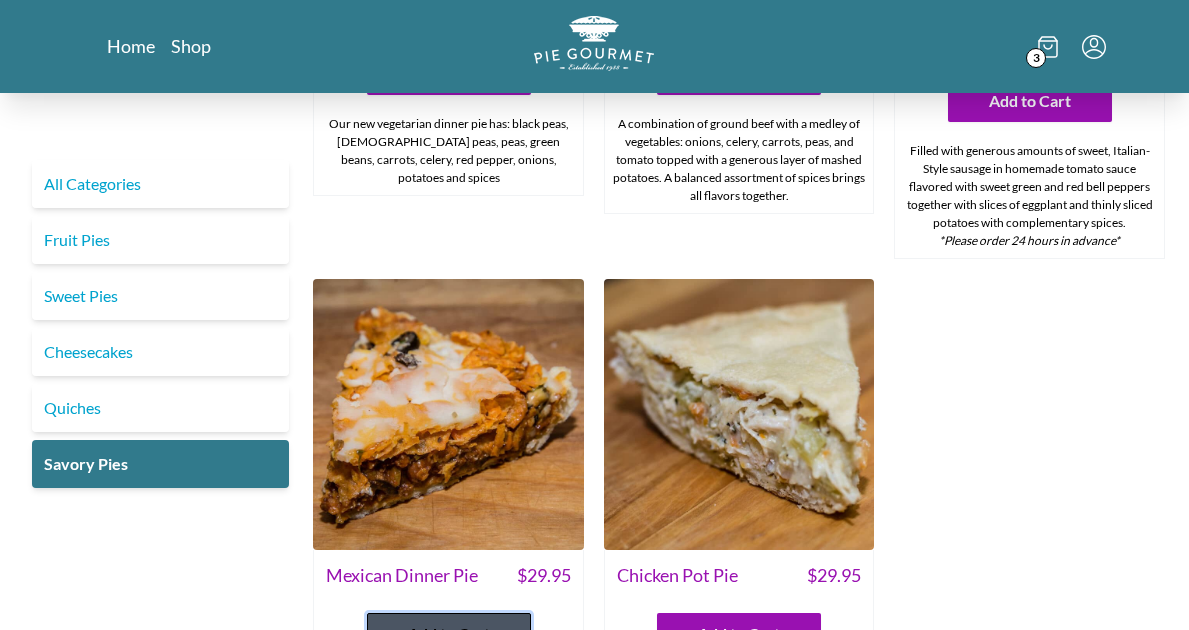 click on "Add to Cart" at bounding box center (449, 634) 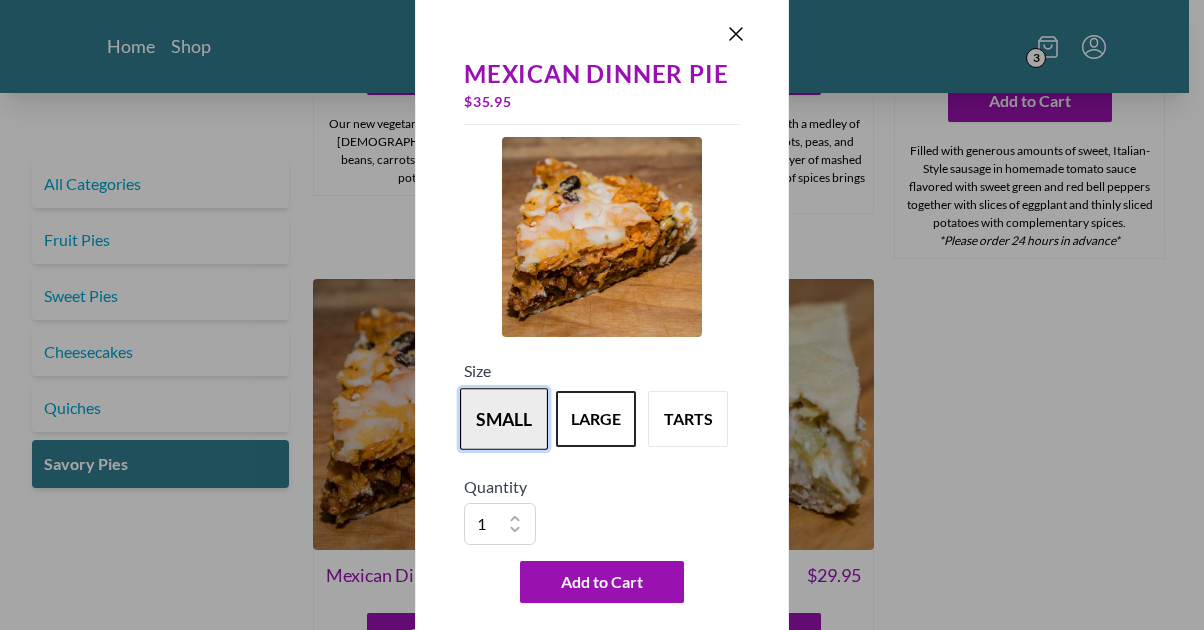 click on "small" at bounding box center (504, 419) 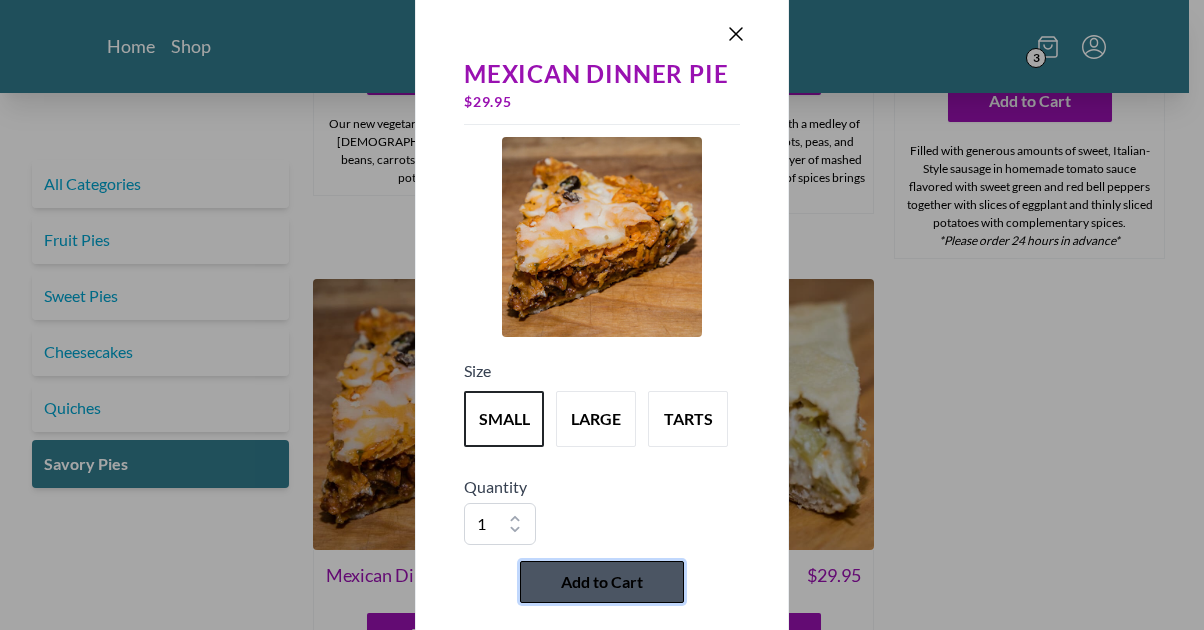 click on "Add to Cart" at bounding box center (602, 582) 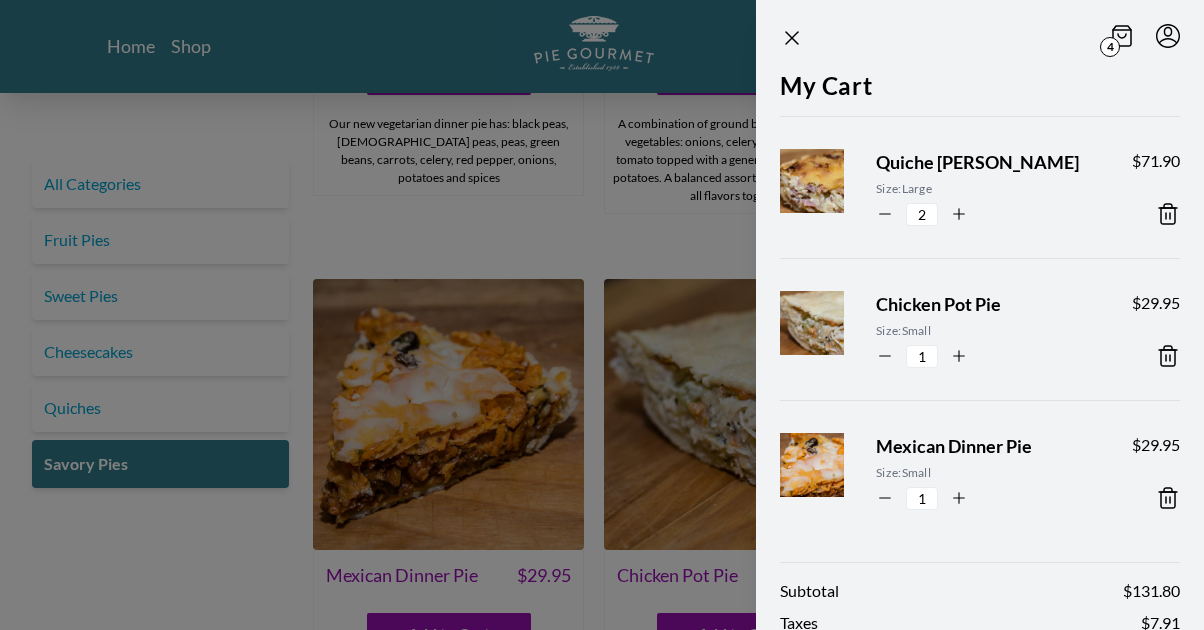 click at bounding box center [602, 315] 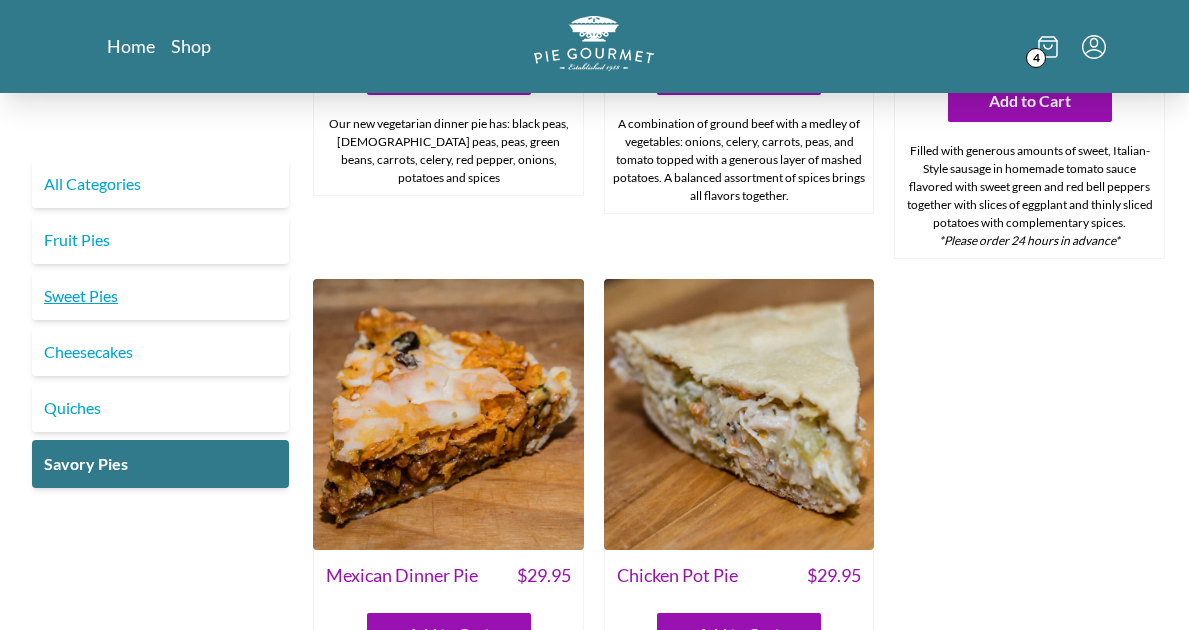 click on "Sweet Pies" at bounding box center (160, 296) 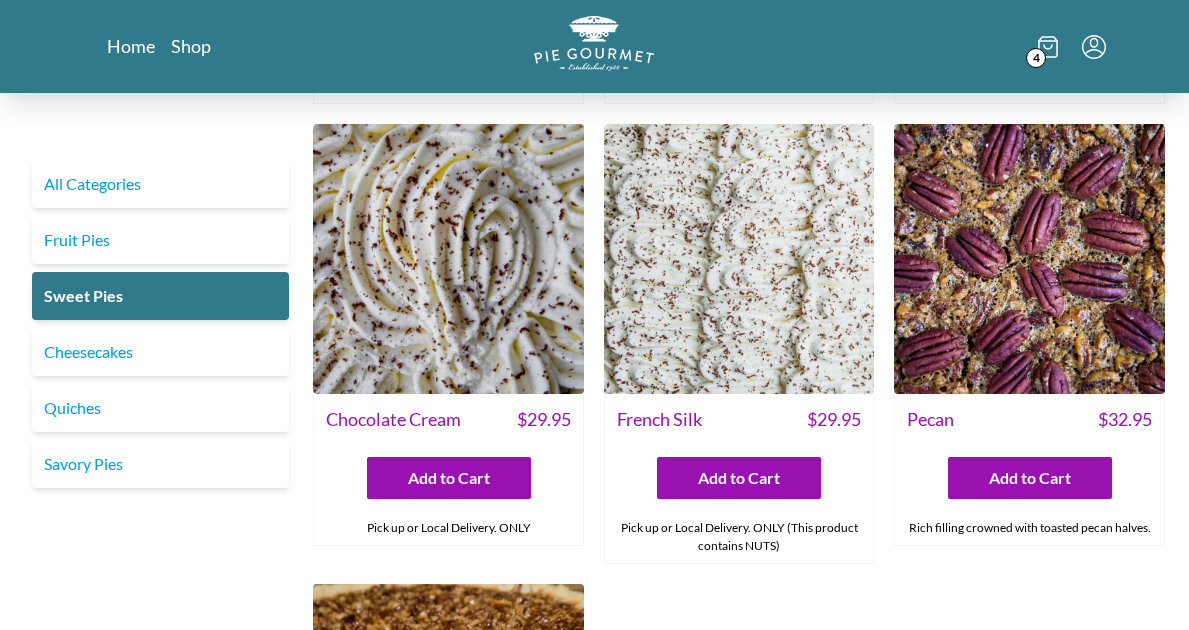 scroll, scrollTop: 400, scrollLeft: 0, axis: vertical 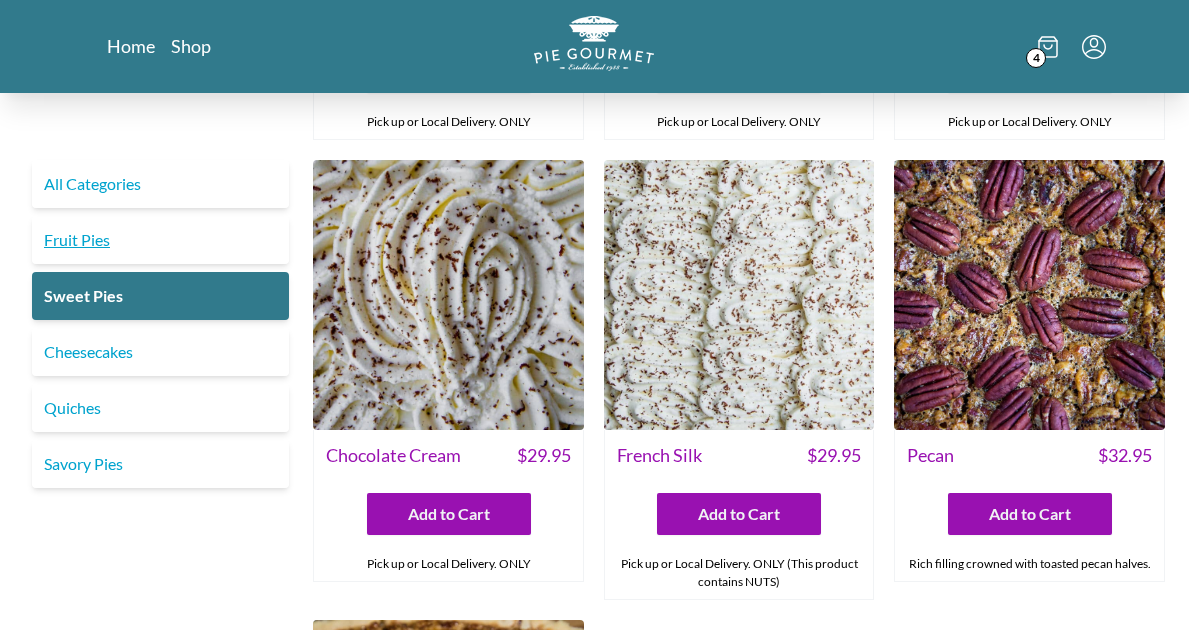 click on "Fruit Pies" at bounding box center (160, 240) 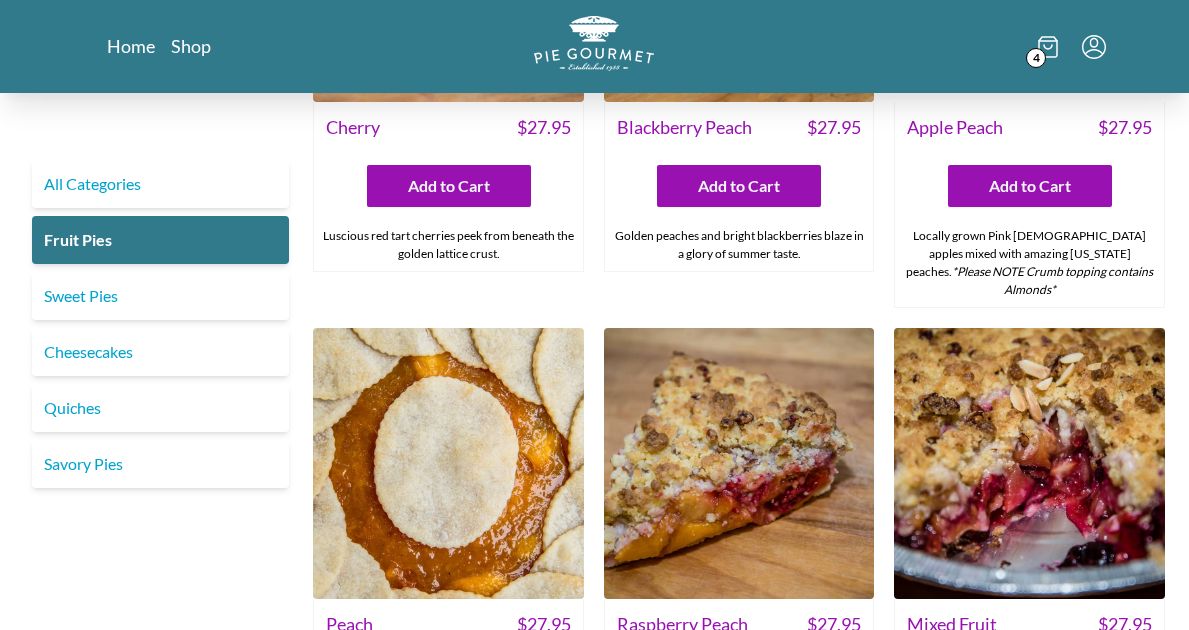 scroll, scrollTop: 900, scrollLeft: 0, axis: vertical 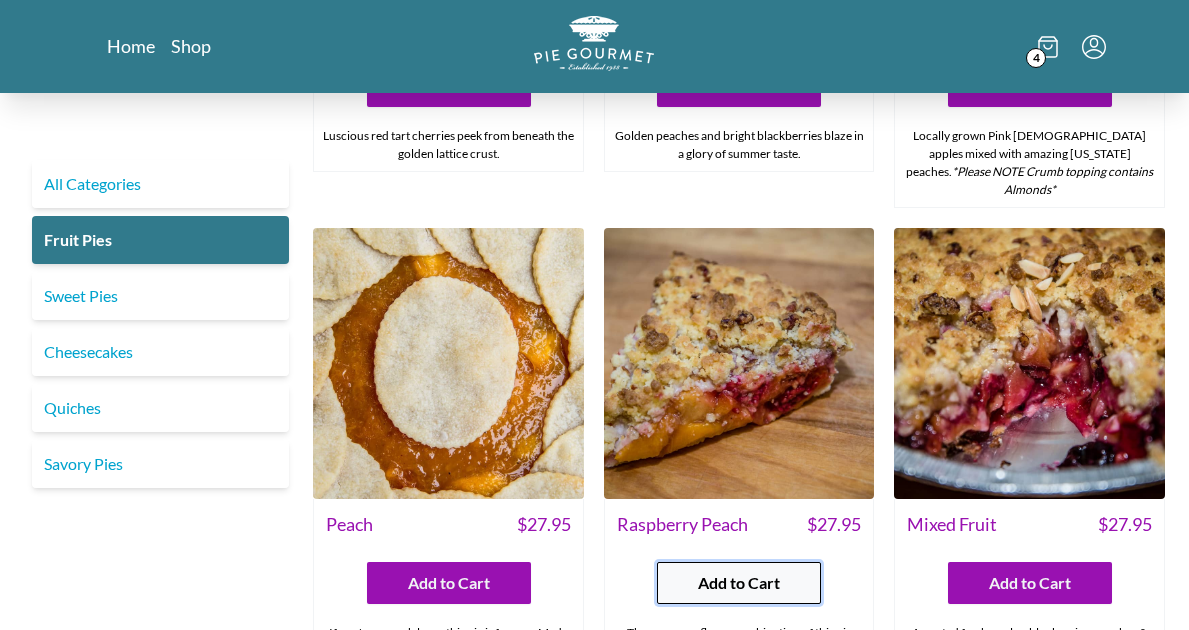 click on "Add to Cart" at bounding box center (739, 583) 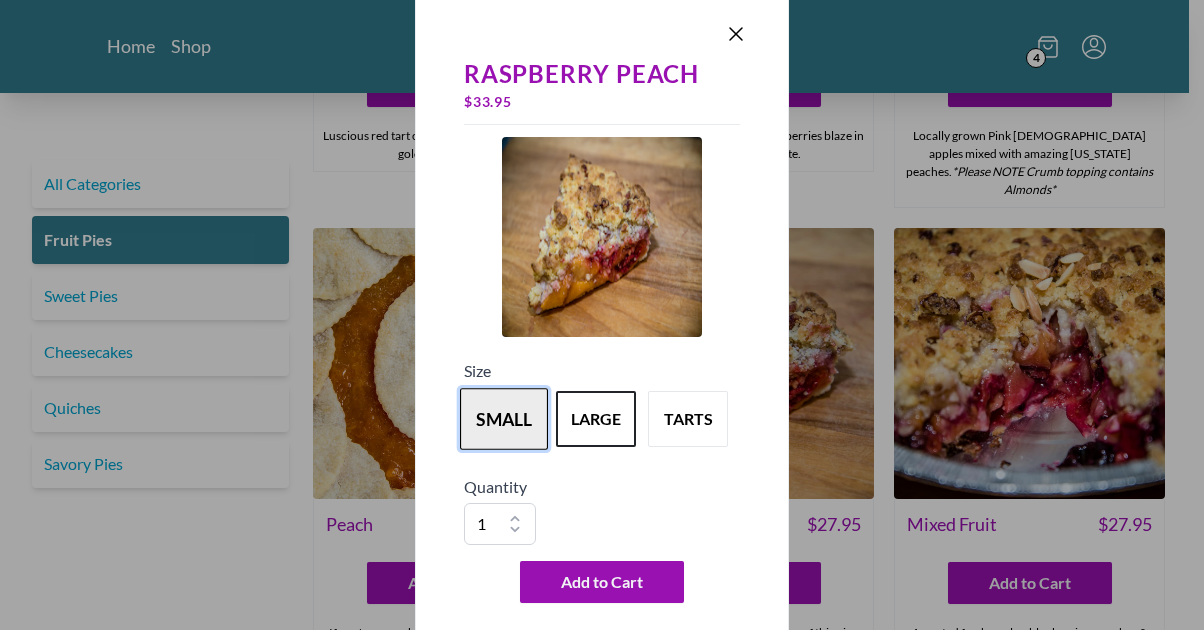 click on "small" at bounding box center (504, 419) 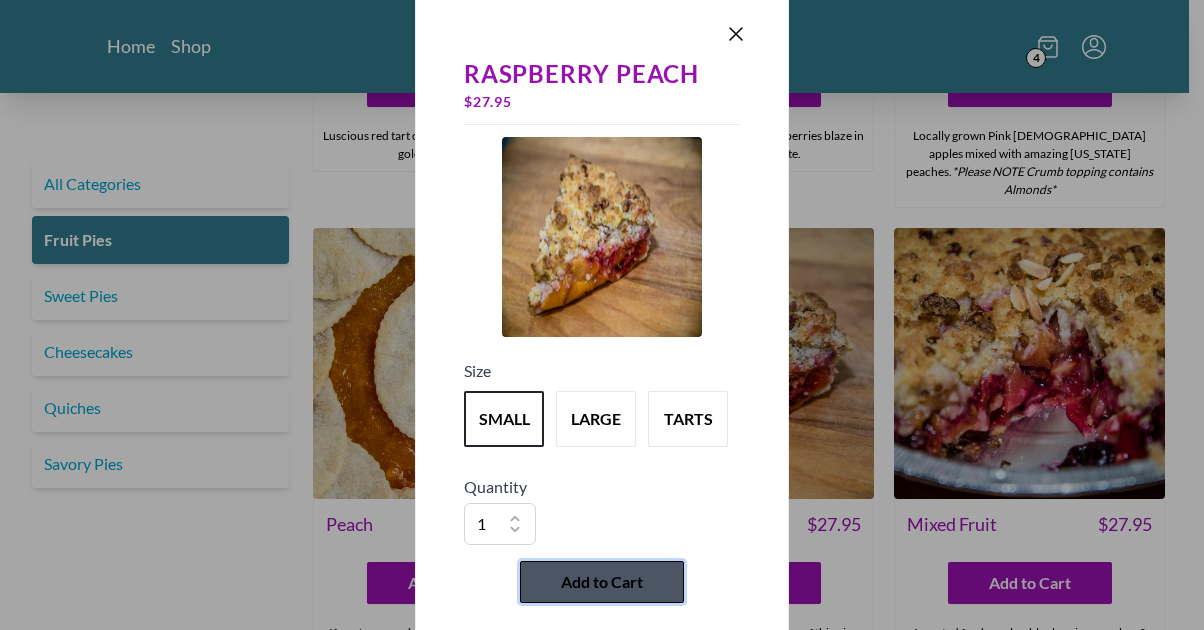 click on "Add to Cart" at bounding box center [602, 582] 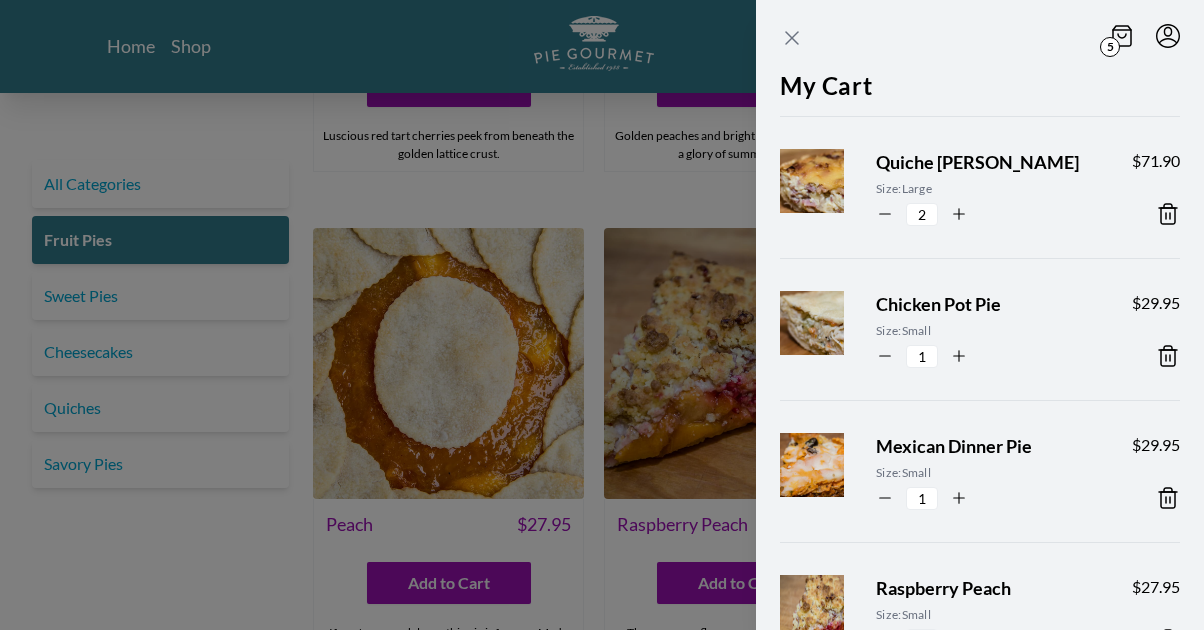 click 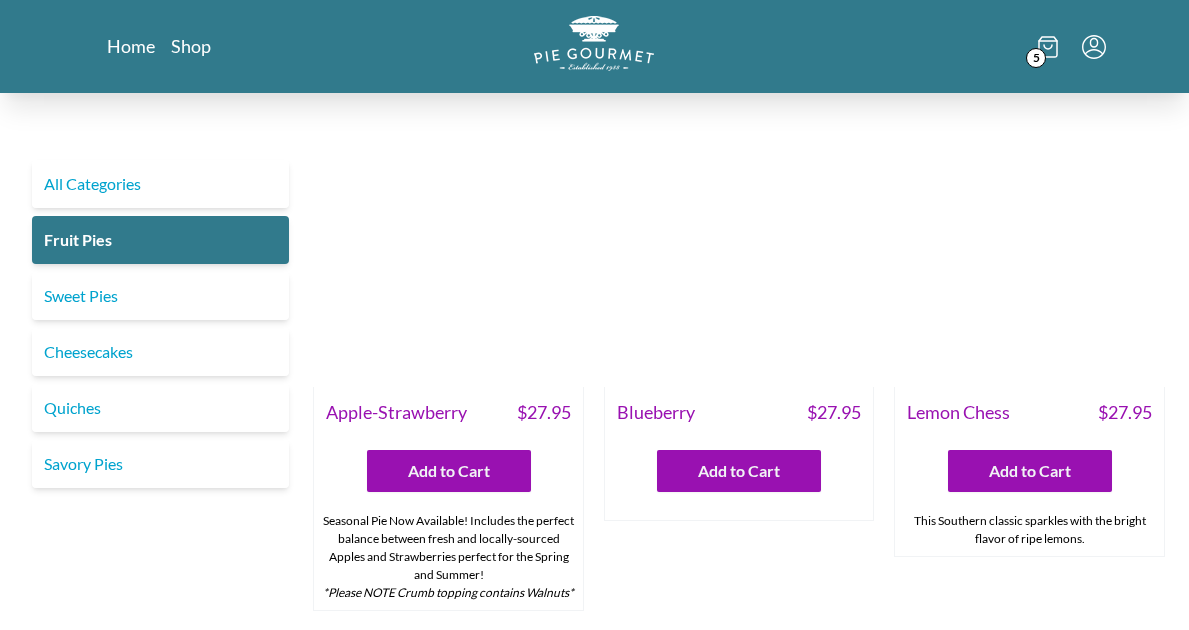 scroll, scrollTop: 0, scrollLeft: 0, axis: both 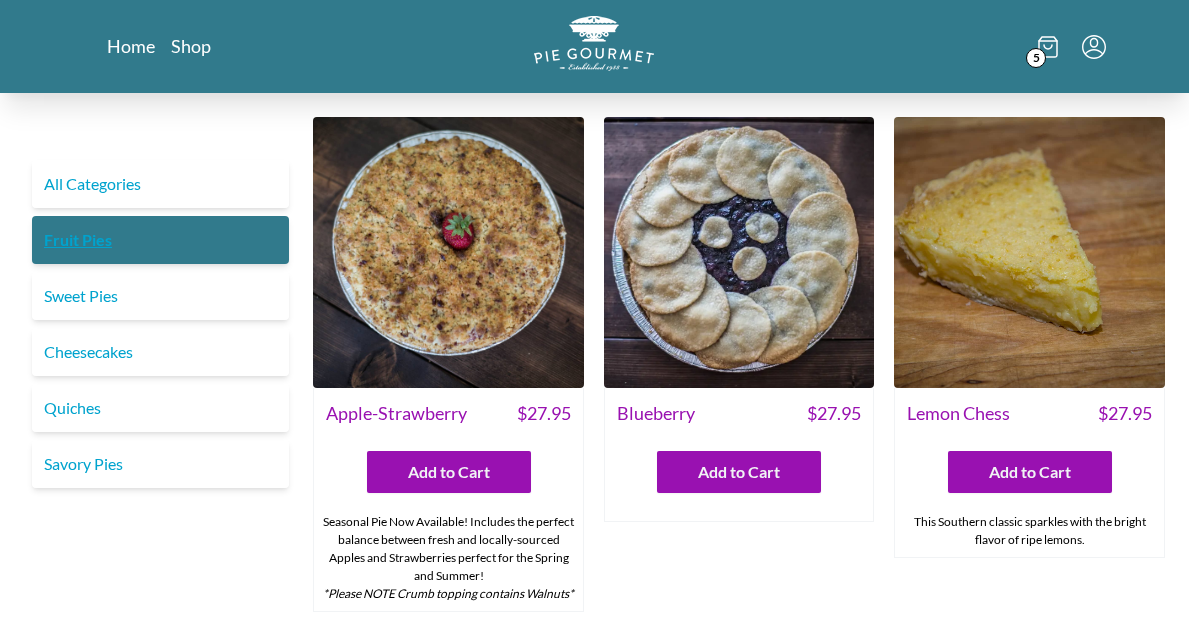 click on "Fruit Pies" at bounding box center (160, 240) 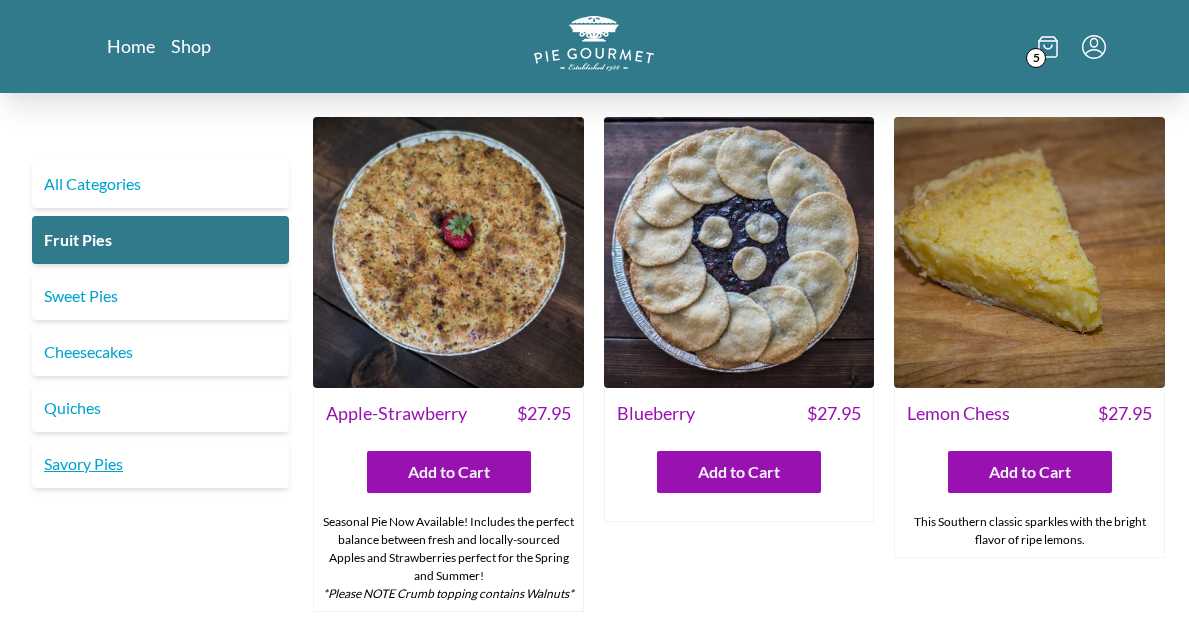 click on "Savory Pies" at bounding box center (160, 464) 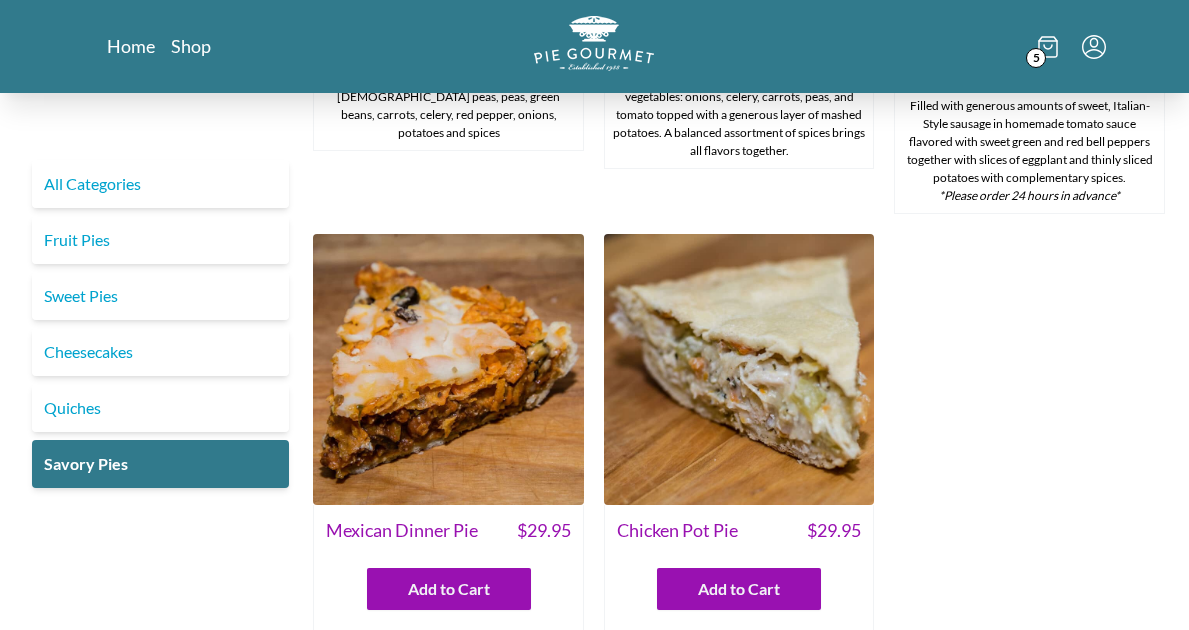 scroll, scrollTop: 1000, scrollLeft: 0, axis: vertical 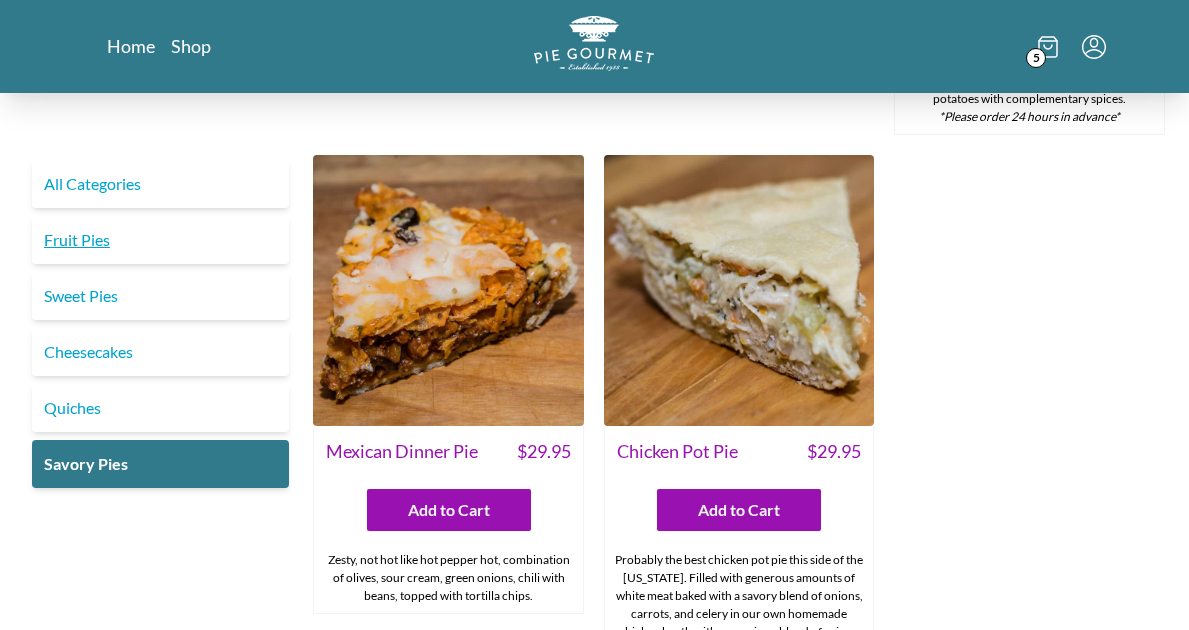 click on "Fruit Pies" at bounding box center [160, 240] 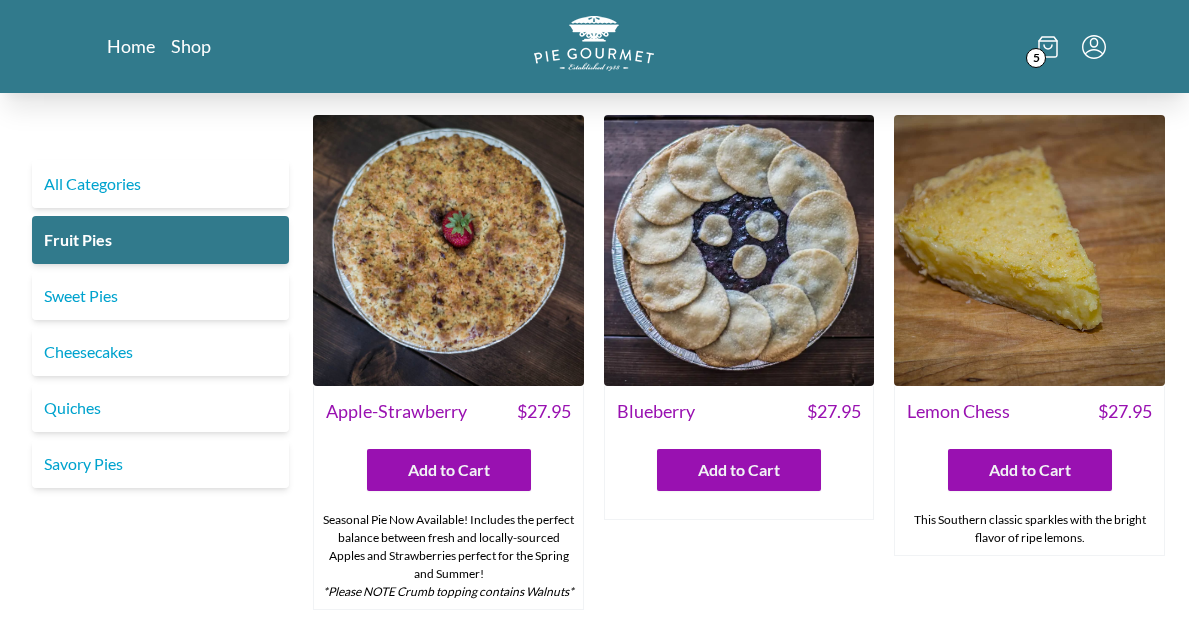 scroll, scrollTop: 0, scrollLeft: 0, axis: both 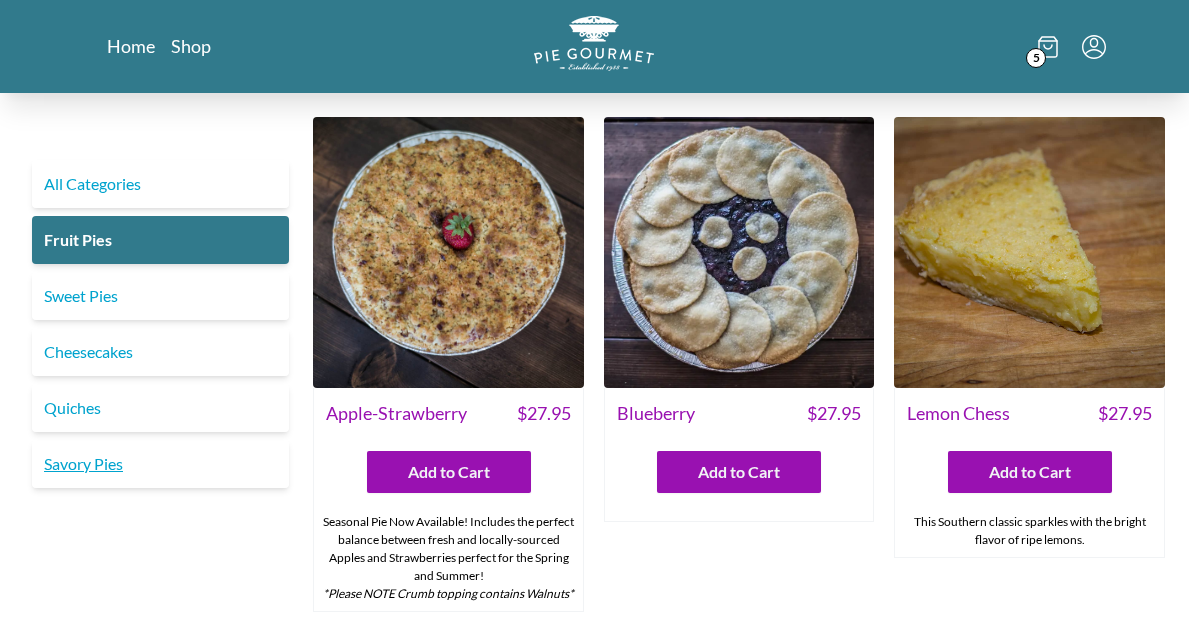 click on "Savory Pies" at bounding box center (160, 464) 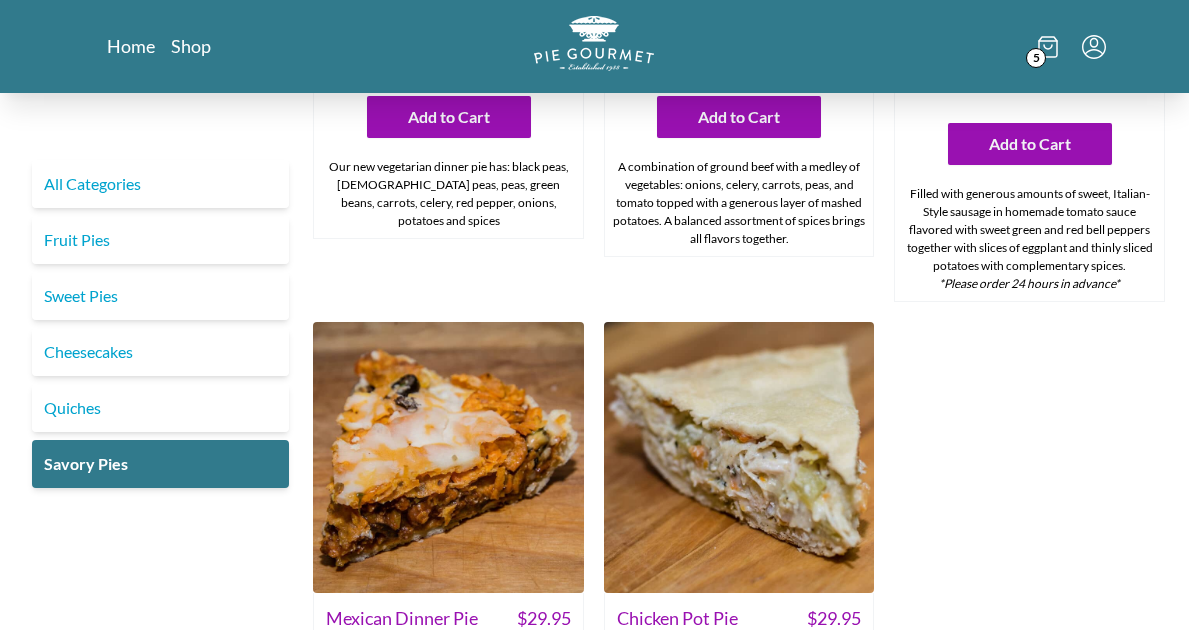 scroll, scrollTop: 900, scrollLeft: 0, axis: vertical 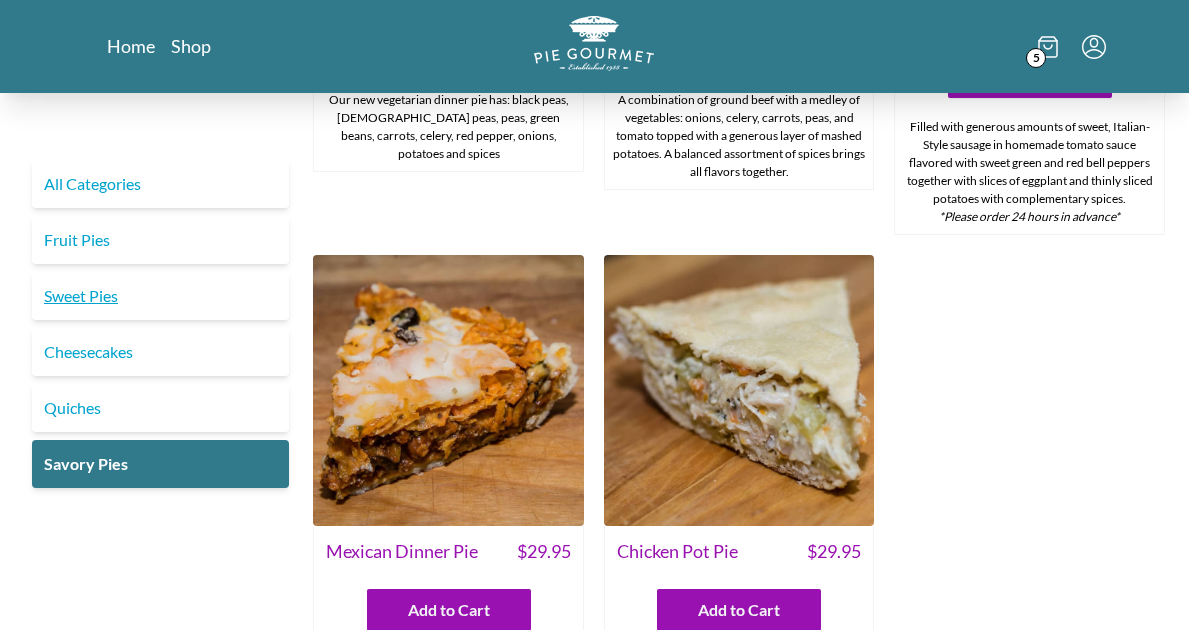 click on "Sweet Pies" at bounding box center [160, 296] 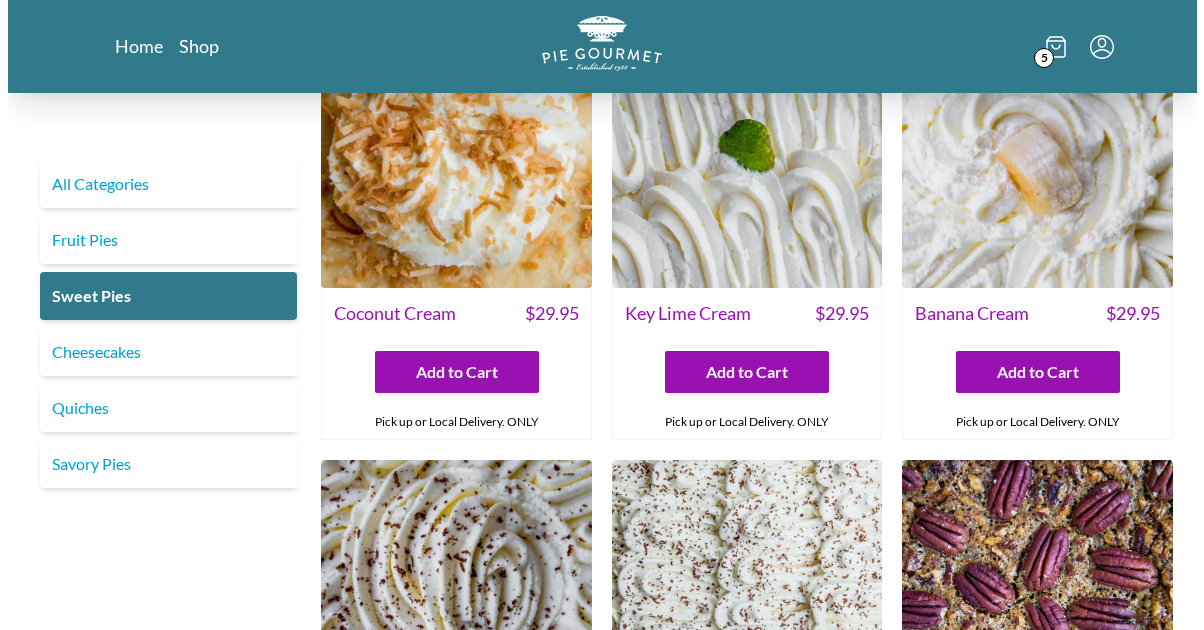 scroll, scrollTop: 0, scrollLeft: 0, axis: both 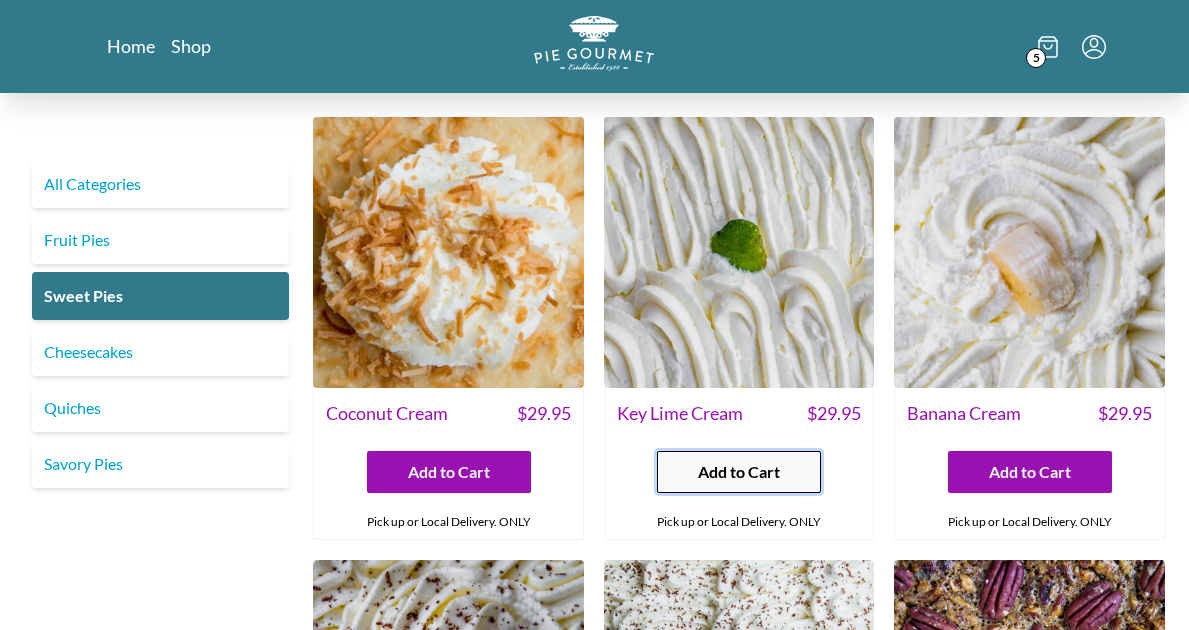 click on "Add to Cart" at bounding box center (739, 472) 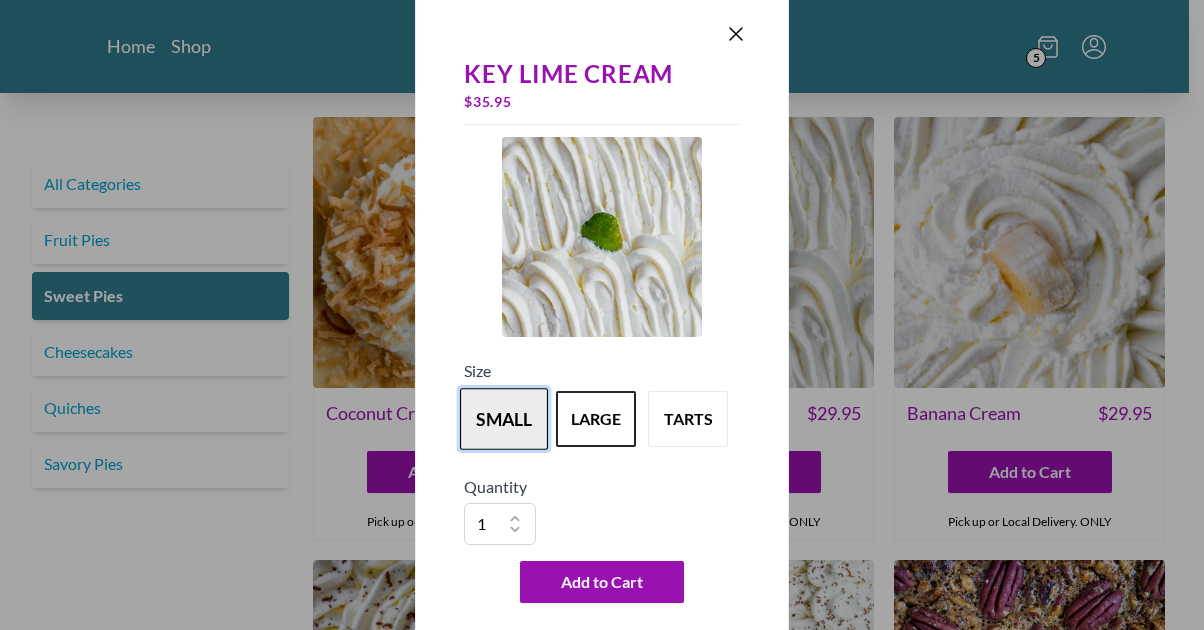 click on "small" at bounding box center (504, 419) 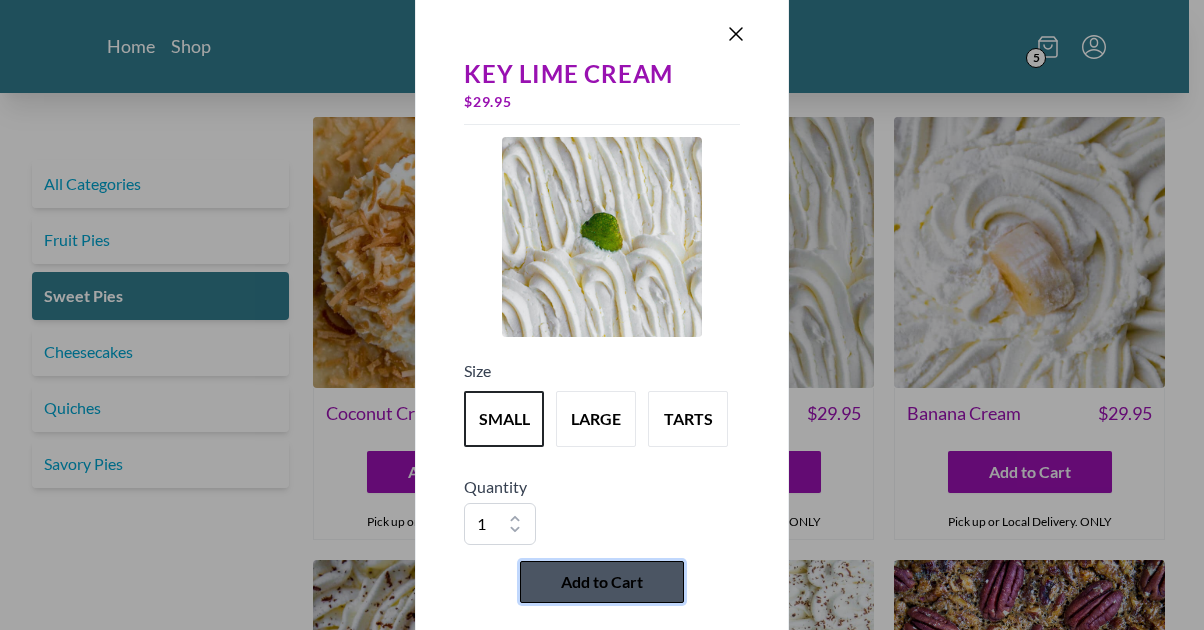 click on "Add to Cart" at bounding box center (602, 582) 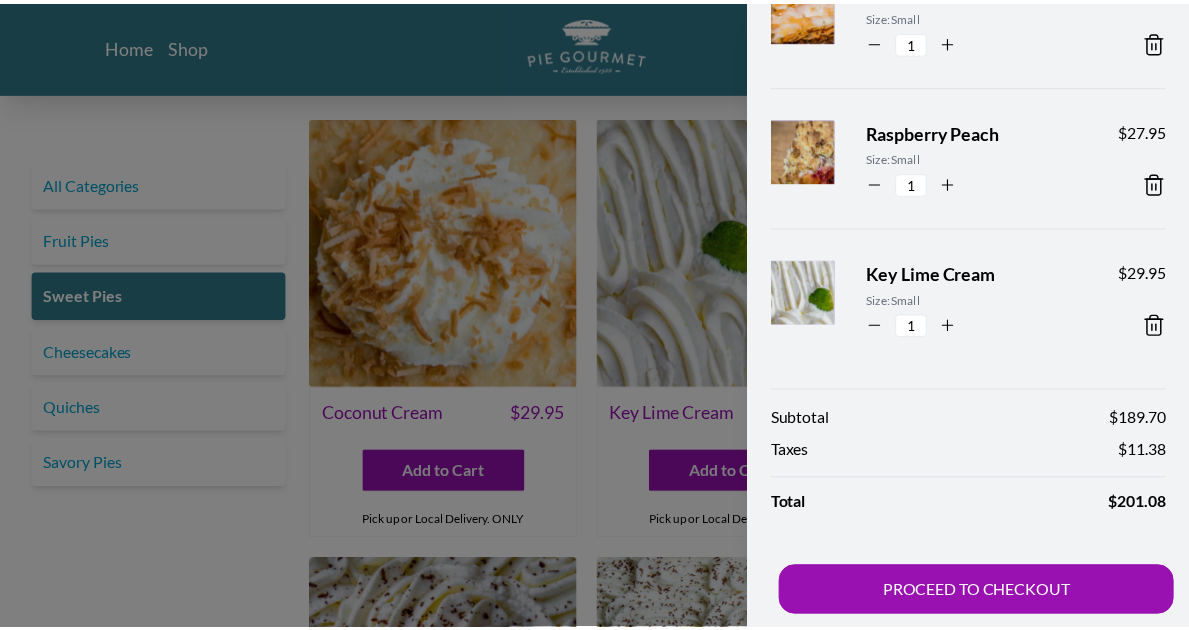 scroll, scrollTop: 464, scrollLeft: 0, axis: vertical 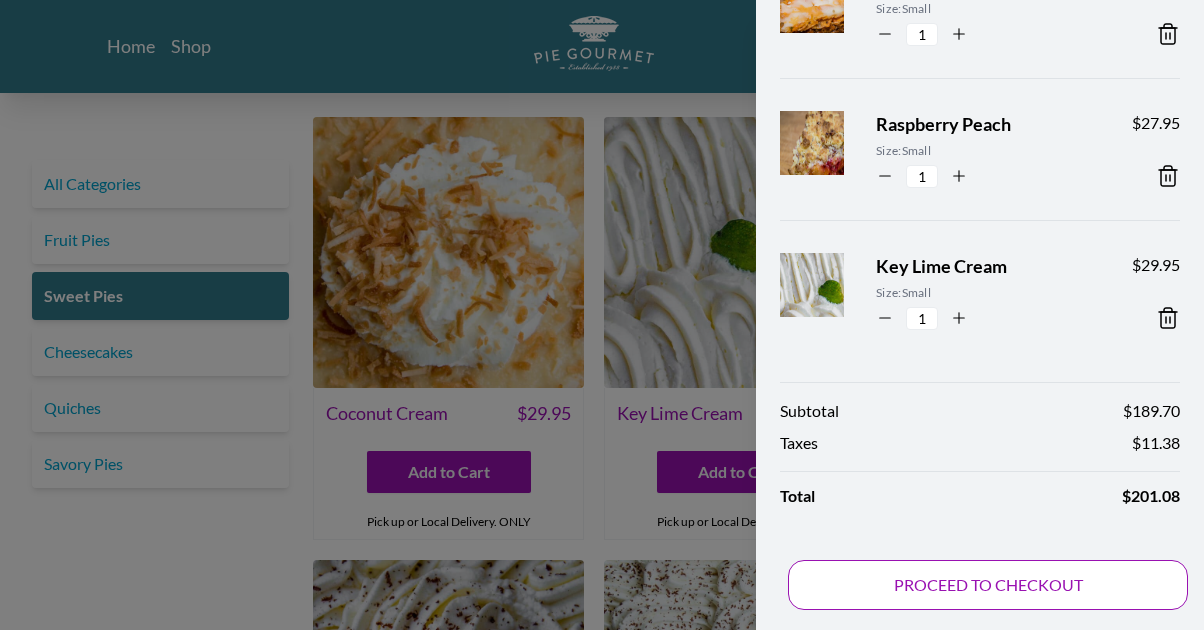 click on "PROCEED TO CHECKOUT" at bounding box center (988, 585) 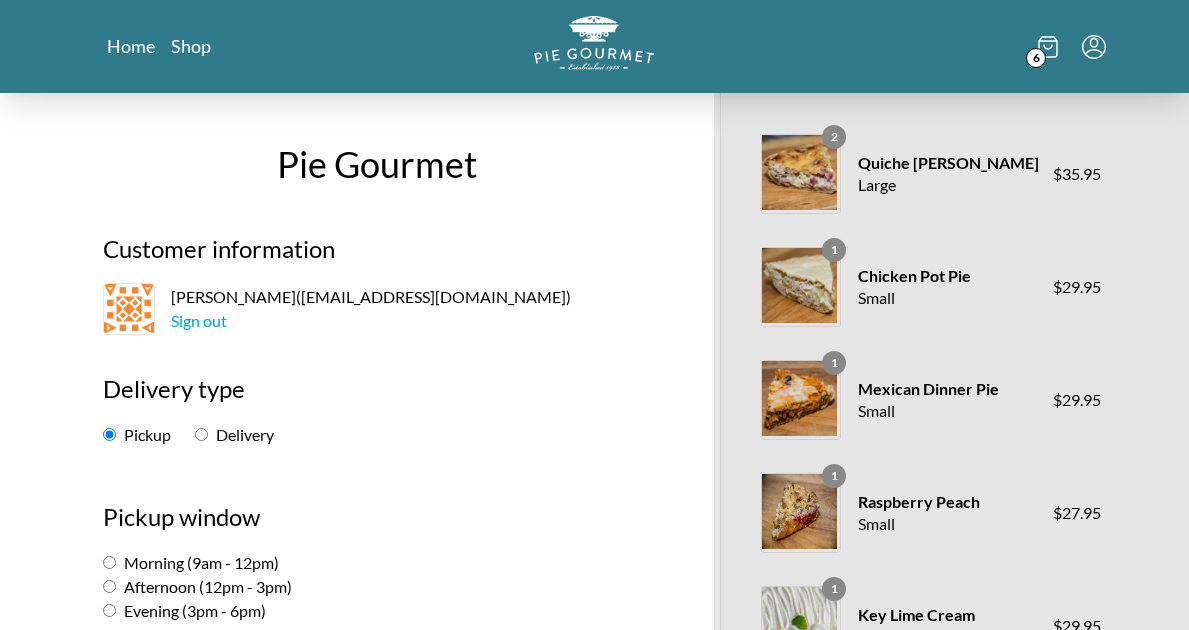 click on "Delivery" at bounding box center [201, 434] 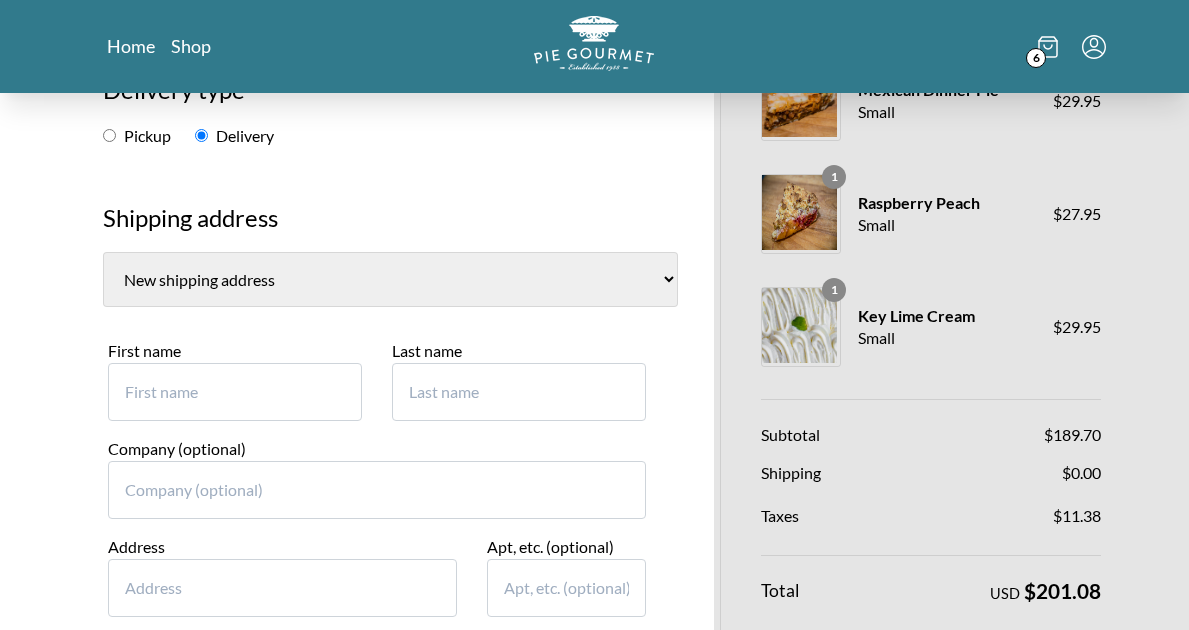 scroll, scrollTop: 300, scrollLeft: 0, axis: vertical 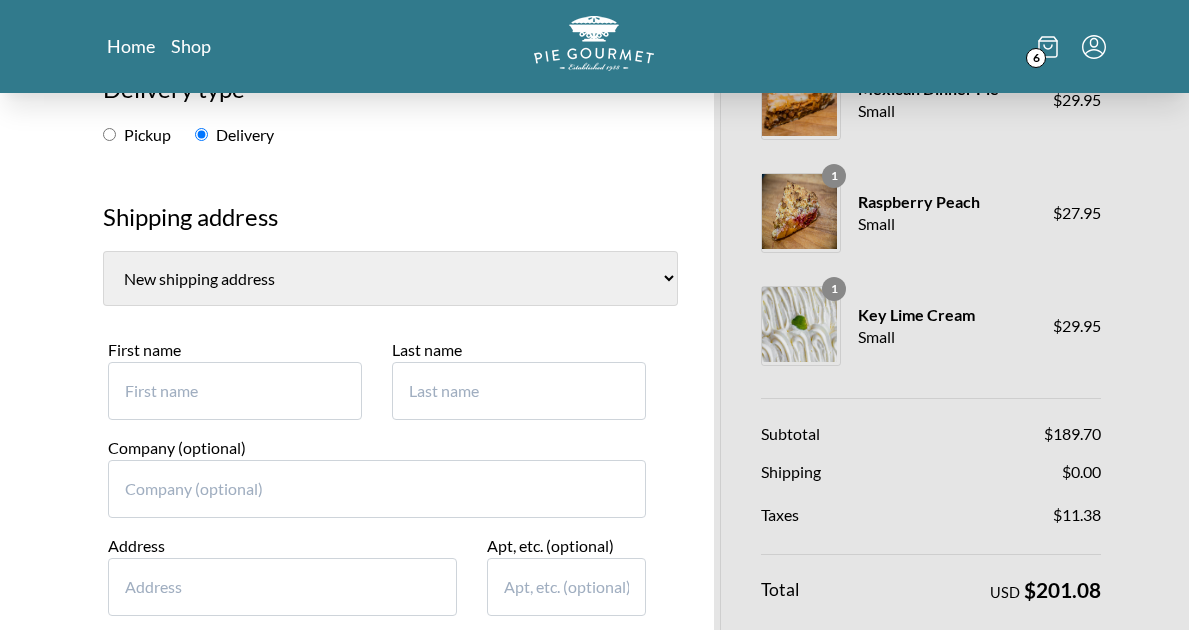 click on "[PERSON_NAME], [STREET_ADDRESS] [PERSON_NAME][GEOGRAPHIC_DATA][STREET_ADDRESS][PERSON_NAME] ([GEOGRAPHIC_DATA]) [PERSON_NAME][GEOGRAPHIC_DATA][STREET_ADDRESS][US_STATE][US_STATE][GEOGRAPHIC_DATA] New shipping address" at bounding box center [390, 278] 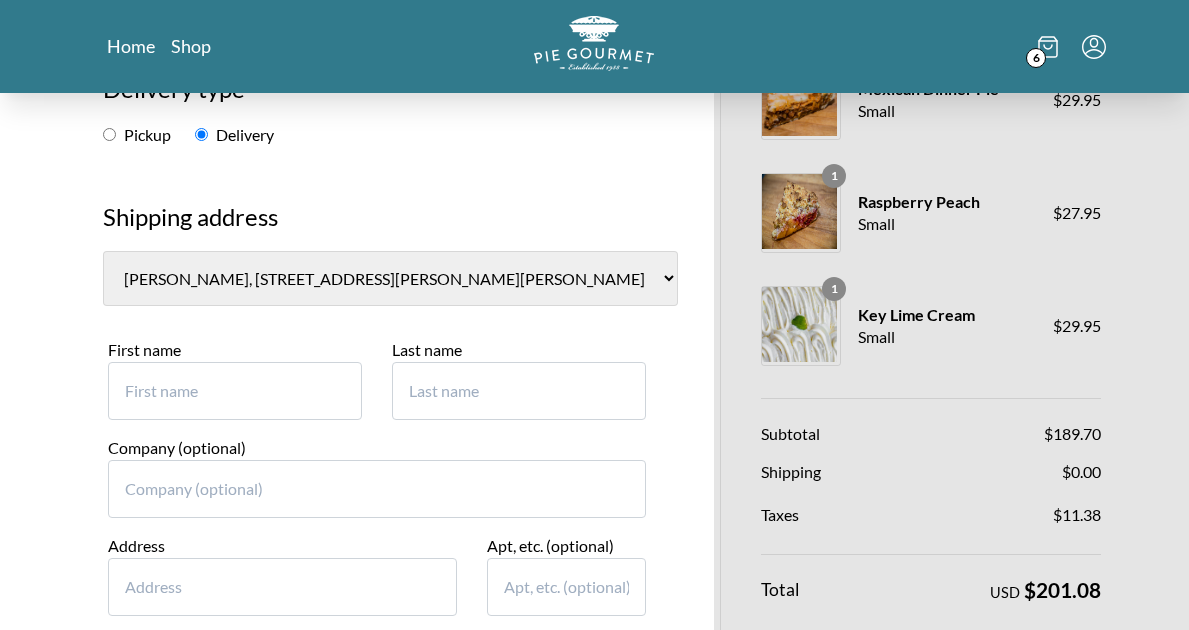 click on "[PERSON_NAME], [STREET_ADDRESS] [PERSON_NAME][GEOGRAPHIC_DATA][STREET_ADDRESS][PERSON_NAME] ([GEOGRAPHIC_DATA]) [PERSON_NAME][GEOGRAPHIC_DATA][STREET_ADDRESS][US_STATE][US_STATE][GEOGRAPHIC_DATA] New shipping address" at bounding box center [390, 278] 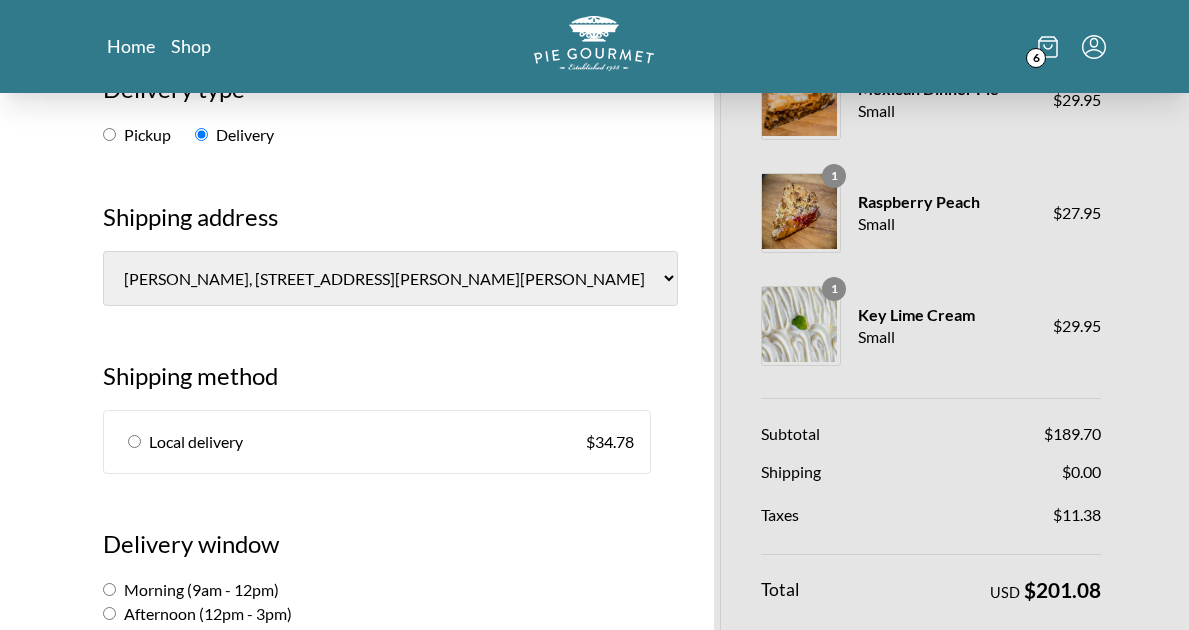scroll, scrollTop: 400, scrollLeft: 0, axis: vertical 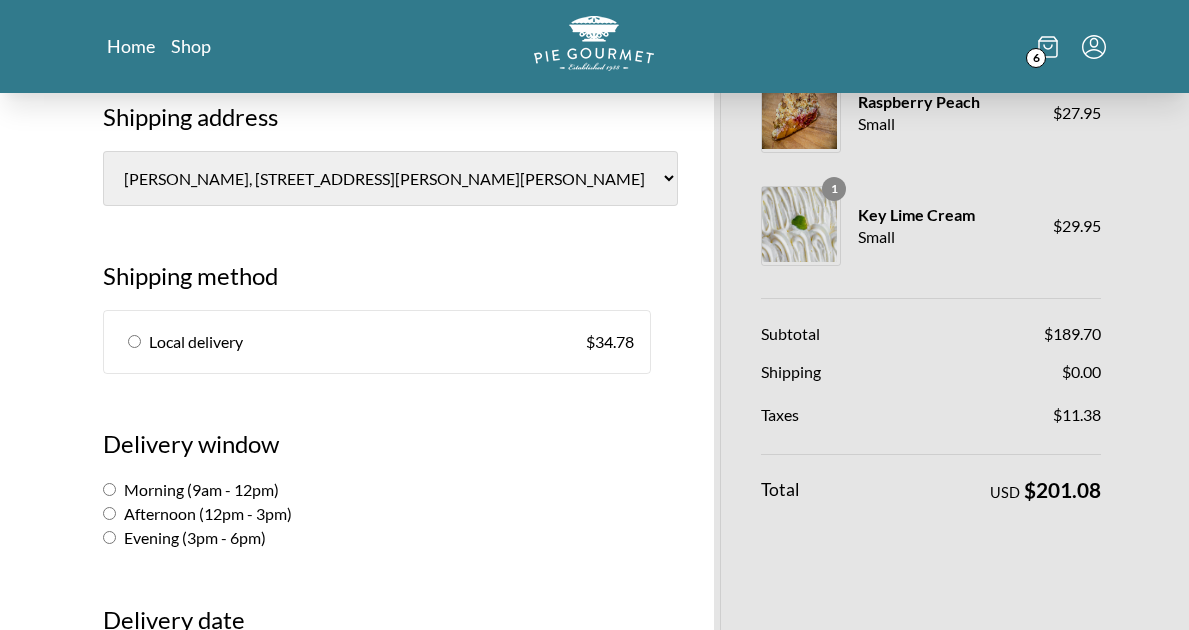 click on "Local delivery $ 34.78" at bounding box center (377, 342) 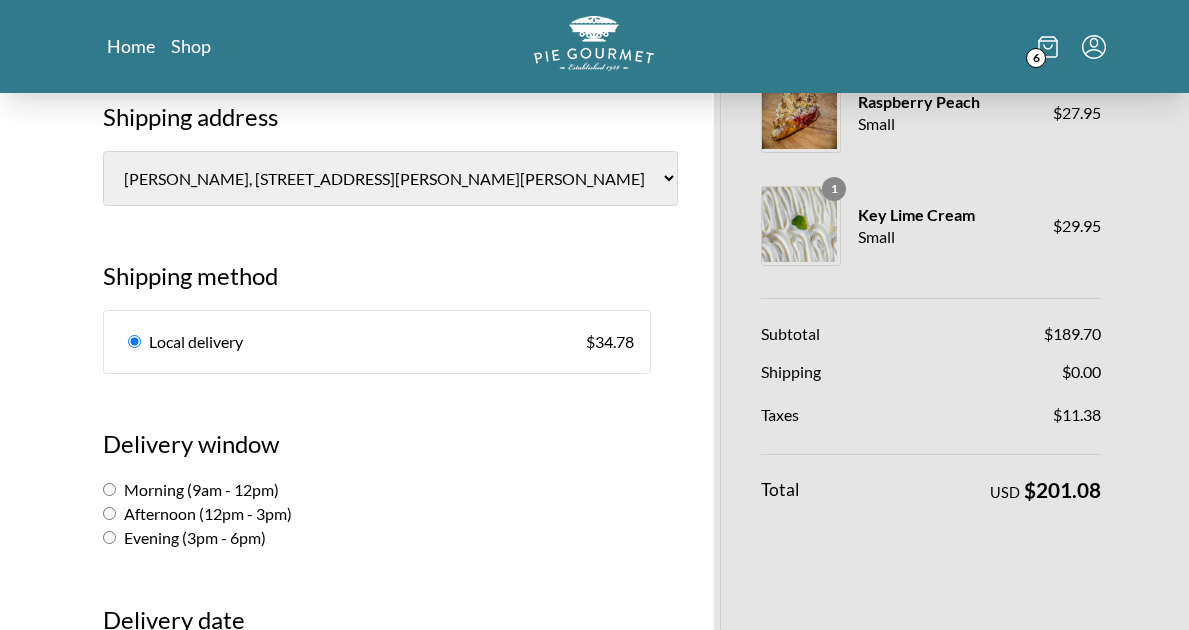 radio on "true" 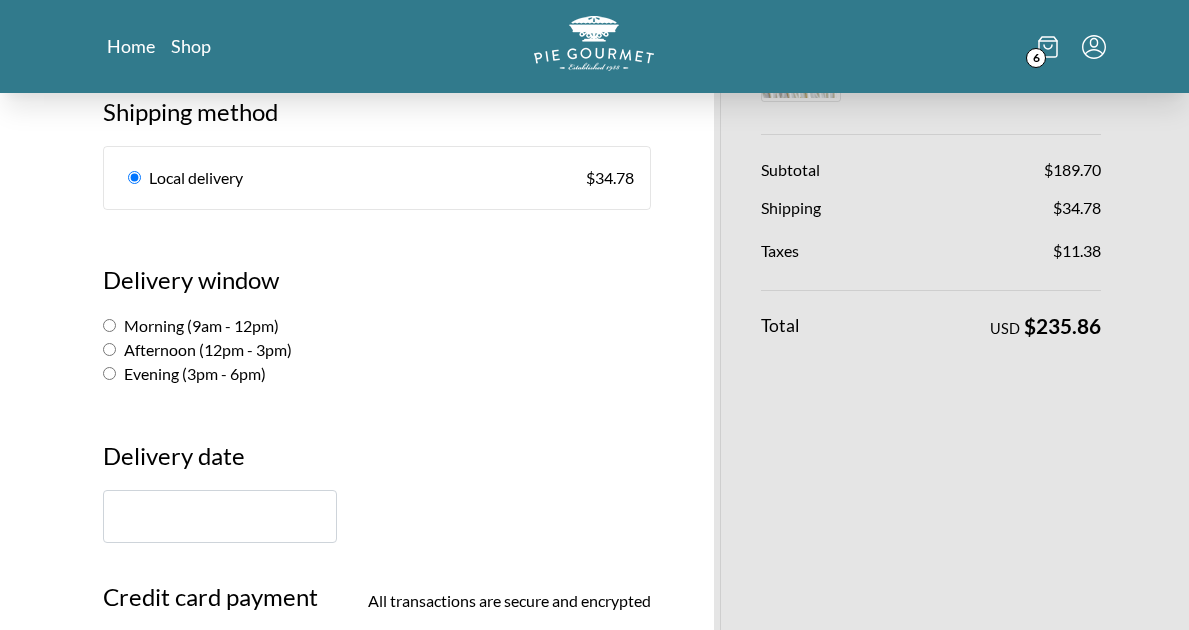 scroll, scrollTop: 600, scrollLeft: 0, axis: vertical 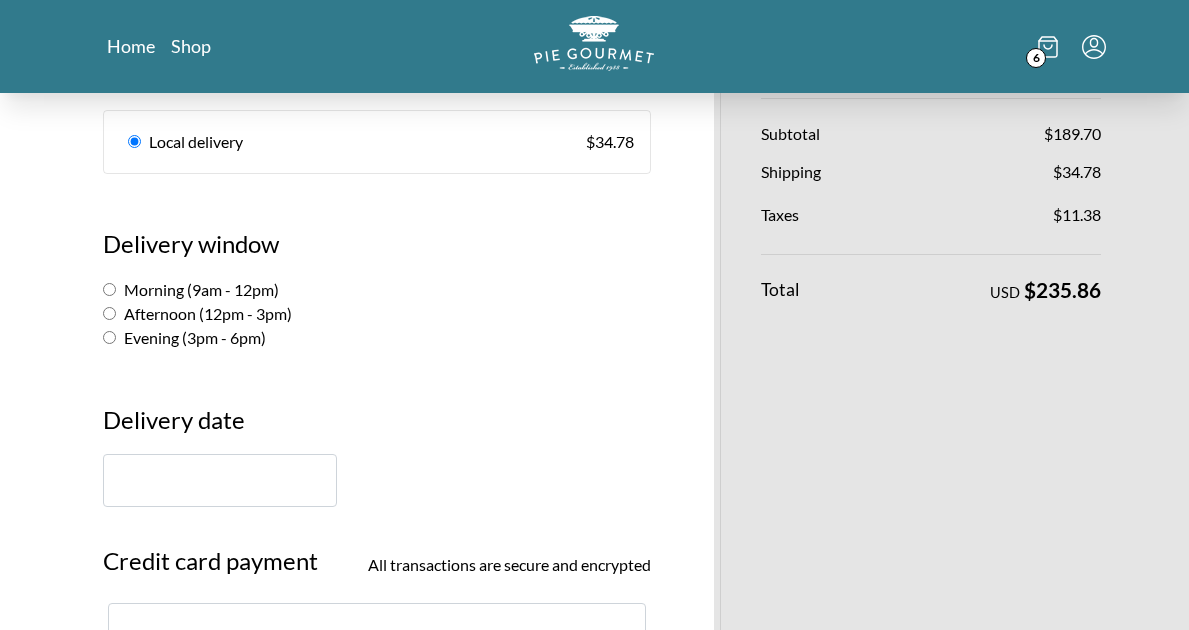 click on "Morning (9am - 12pm)" at bounding box center [109, 289] 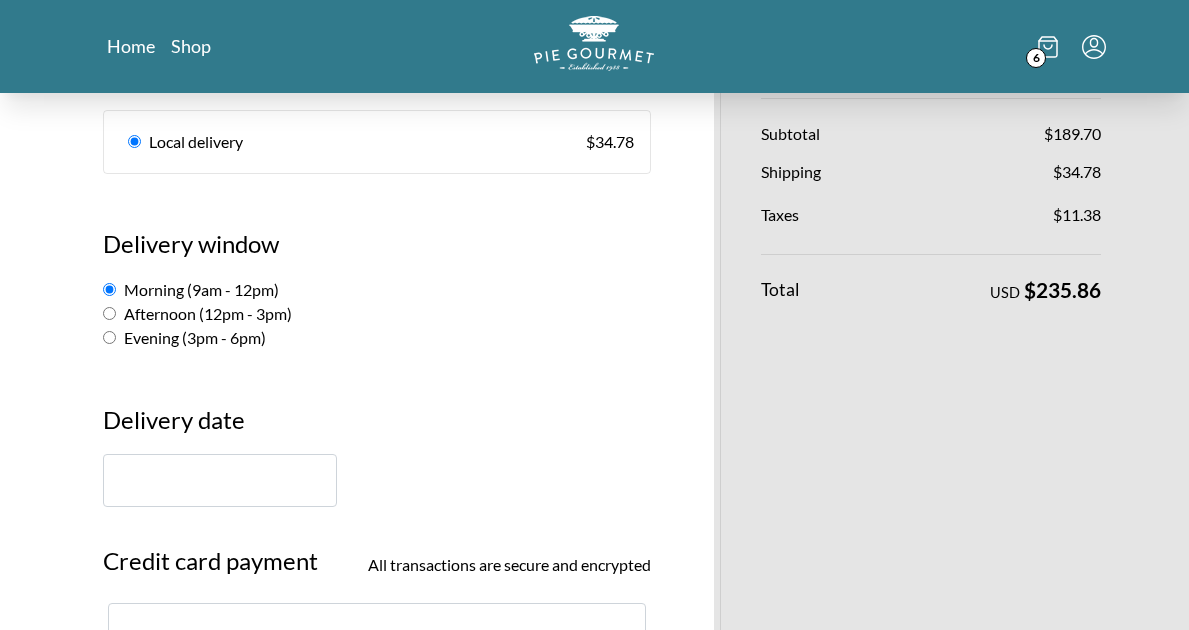 radio on "true" 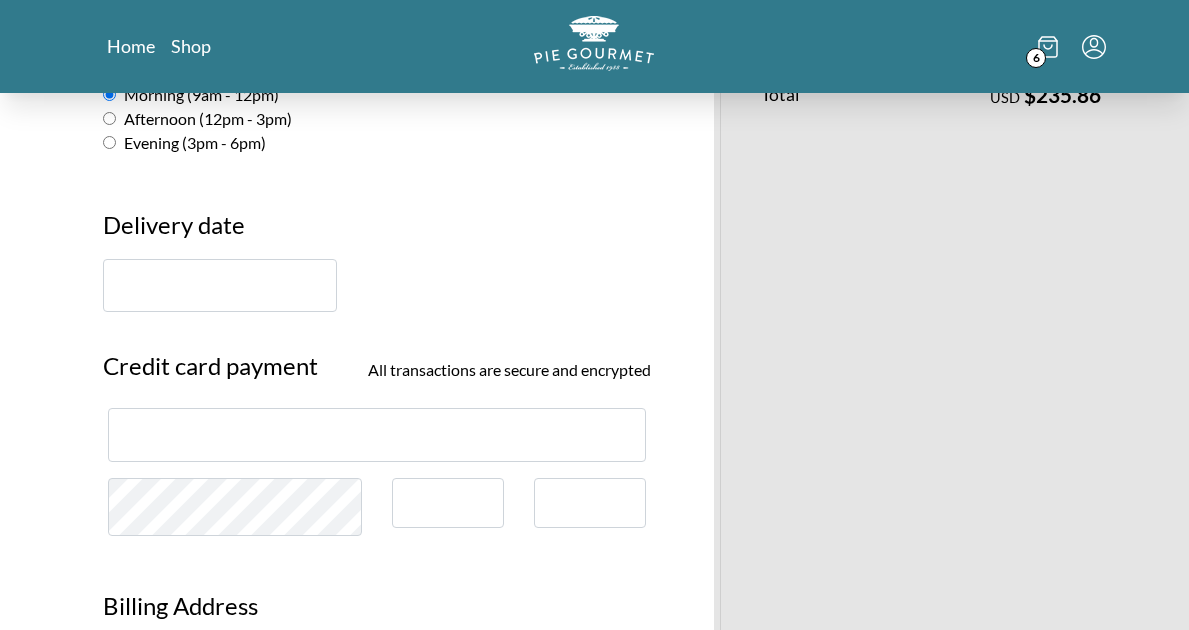 scroll, scrollTop: 800, scrollLeft: 0, axis: vertical 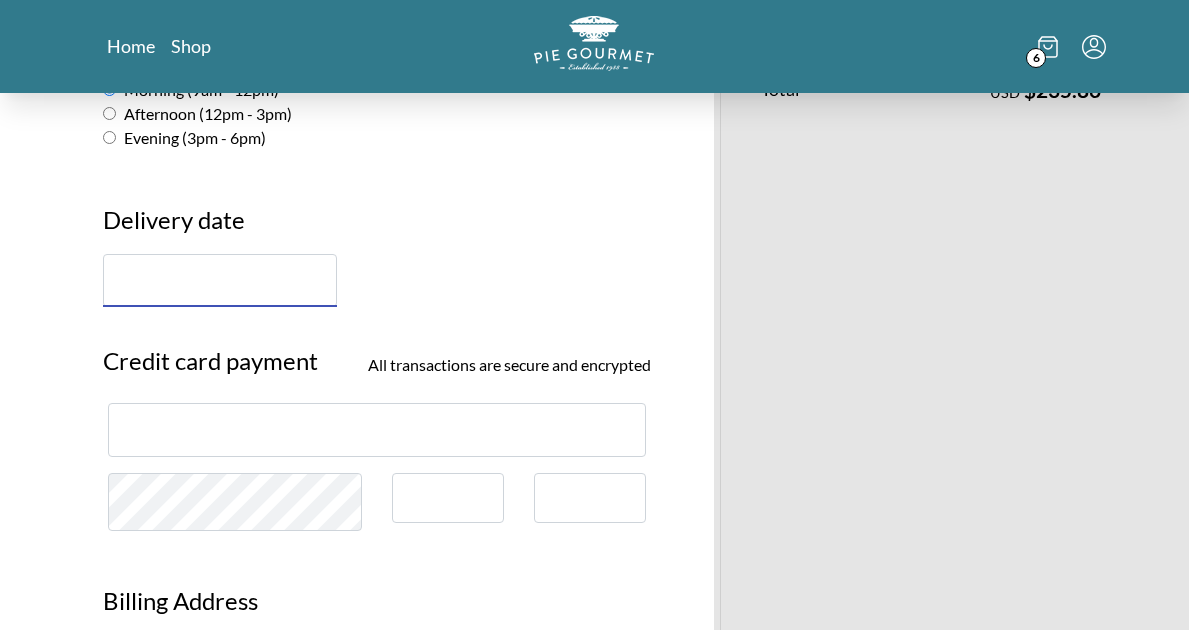 click at bounding box center [220, 280] 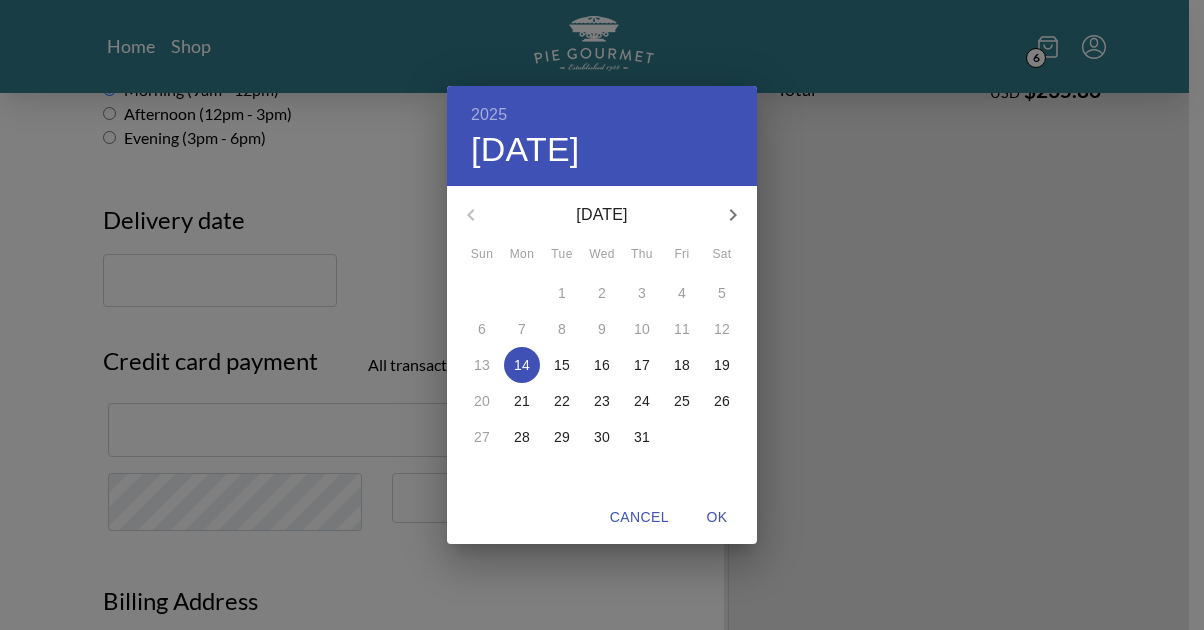 click on "14" at bounding box center [522, 365] 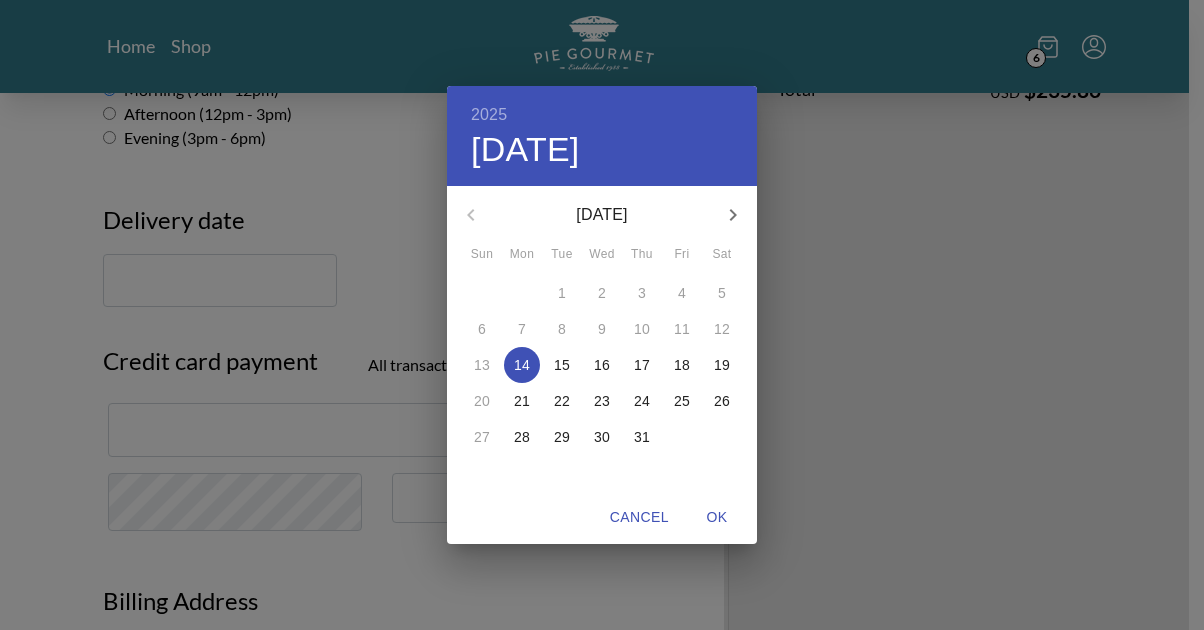 click on "OK" at bounding box center (717, 517) 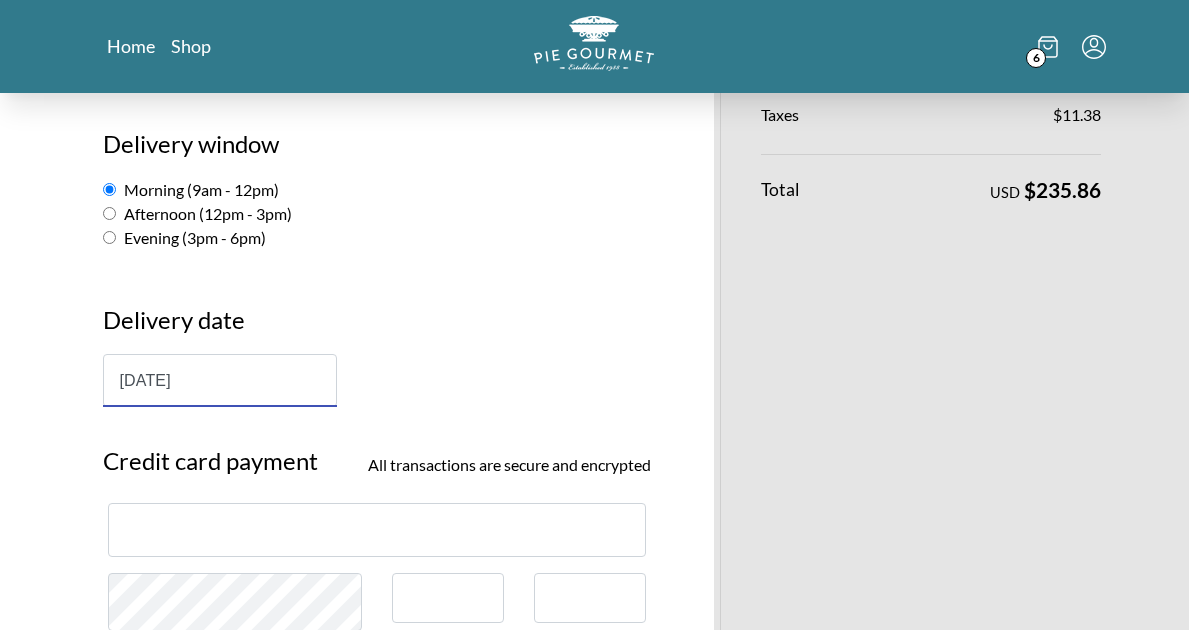 scroll, scrollTop: 800, scrollLeft: 0, axis: vertical 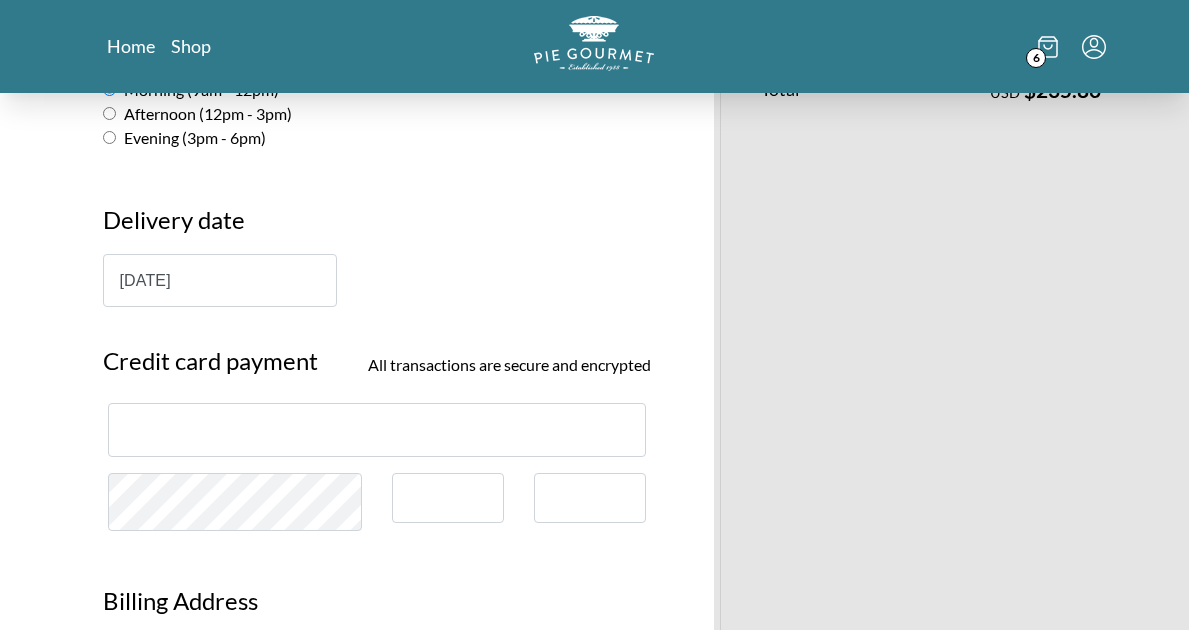 click at bounding box center (377, 429) 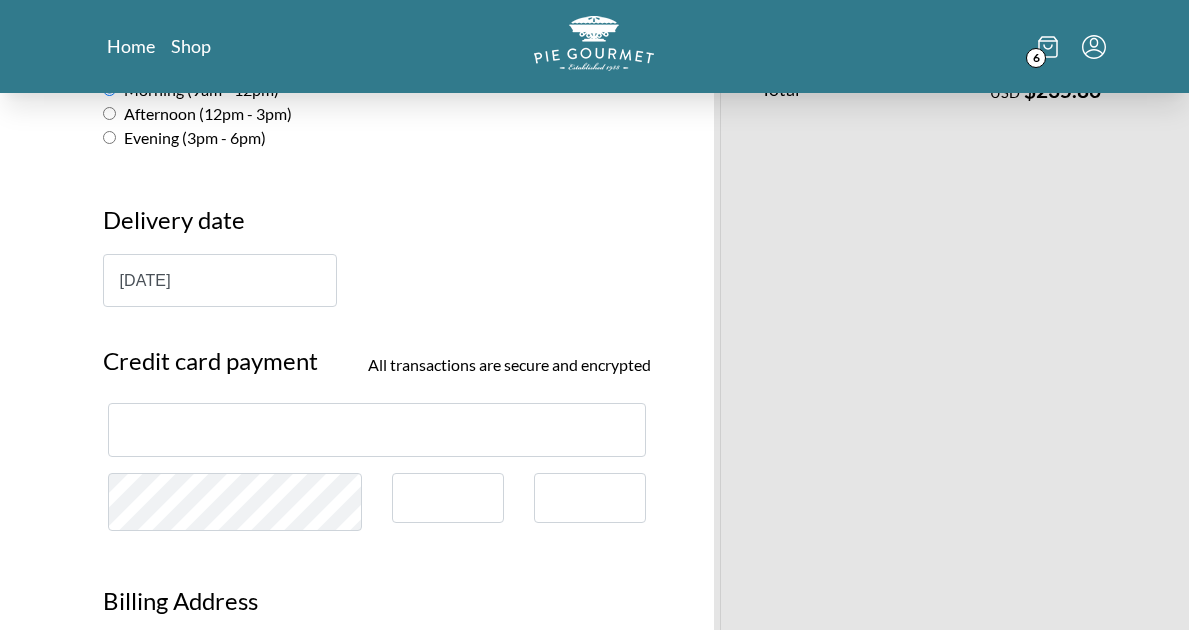 click on "Billing Address Use same address as shipping address [PERSON_NAME][GEOGRAPHIC_DATA][STREET_ADDRESS] ([GEOGRAPHIC_DATA]) [PERSON_NAME][GEOGRAPHIC_DATA][STREET_ADDRESS][PERSON_NAME][GEOGRAPHIC_DATA] [PERSON_NAME][GEOGRAPHIC_DATA][STREET_ADDRESS][US_STATE][US_STATE][GEOGRAPHIC_DATA] New billing address First name Last name Company (optional) Address Apt, etc. (optional) City Country [GEOGRAPHIC_DATA] State State [US_STATE] [US_STATE] [US_STATE] [US_STATE] [US_STATE] [US_STATE] [US_STATE] [US_STATE] [US_STATE] [US_STATE] [US_STATE] [US_STATE] [US_STATE] [US_STATE] [US_STATE] [US_STATE] [US_STATE] [US_STATE] [US_STATE] [US_STATE] [US_STATE] [US_STATE] [US_STATE] [US_STATE] [US_STATE] [US_STATE] [US_STATE] [US_STATE] [US_STATE] [US_STATE] [US_STATE] [US_STATE] [US_STATE] [US_STATE] [US_STATE] [US_STATE] [US_STATE] [US_STATE] [US_STATE] [US_STATE] [US_STATE] [US_STATE] [US_STATE] [US_STATE] [US_STATE] [US_STATE] [US_STATE][PERSON_NAME][US_STATE] [US_STATE][PERSON_NAME] [US_STATE] [US_STATE] [US_STATE] Armed Forces Americas Armed Forces Europe Armed Forces Pacific [US_STATE] [US_STATE] [PERSON_NAME][US_STATE] [US_STATE] [US_STATE] [US_STATE] [GEOGRAPHIC_DATA]" at bounding box center [377, 964] 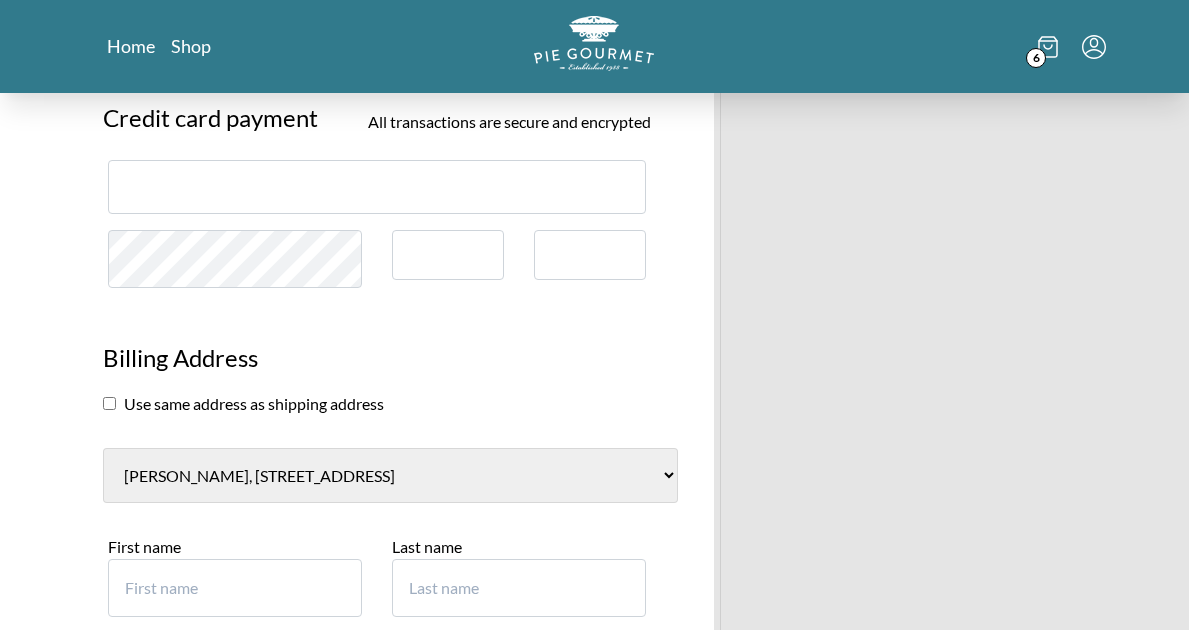 scroll, scrollTop: 1200, scrollLeft: 0, axis: vertical 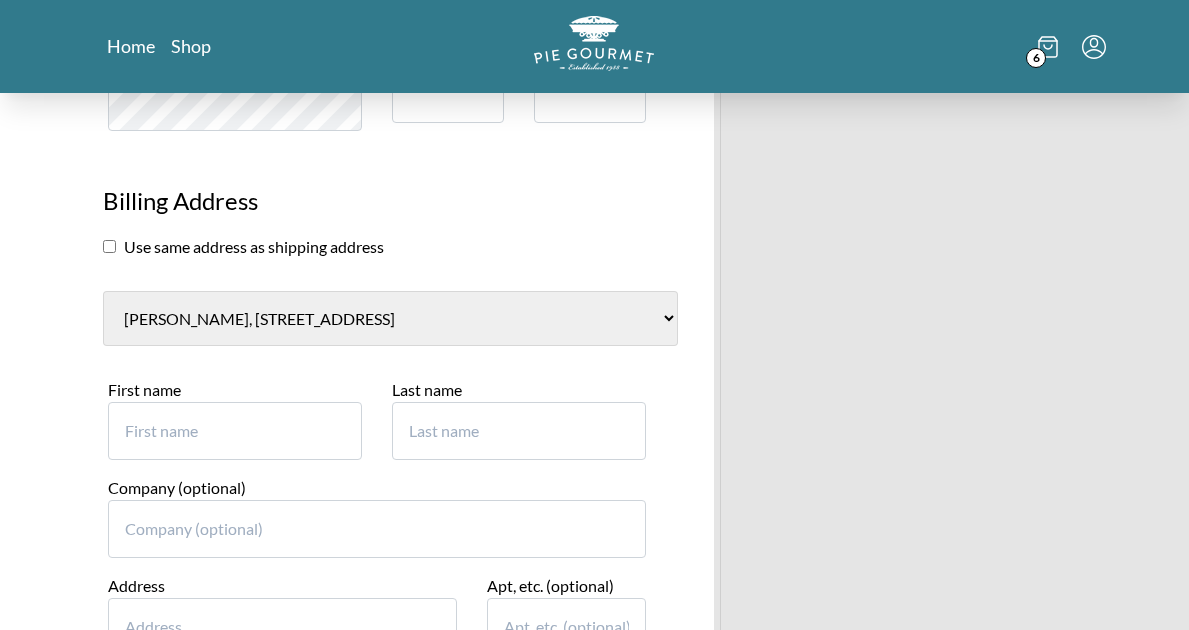 click on "[PERSON_NAME], [STREET_ADDRESS] [PERSON_NAME][GEOGRAPHIC_DATA][STREET_ADDRESS][PERSON_NAME][GEOGRAPHIC_DATA] [PERSON_NAME][GEOGRAPHIC_DATA][STREET_ADDRESS][US_STATE][US_STATE][GEOGRAPHIC_DATA] New billing address" at bounding box center (390, 318) 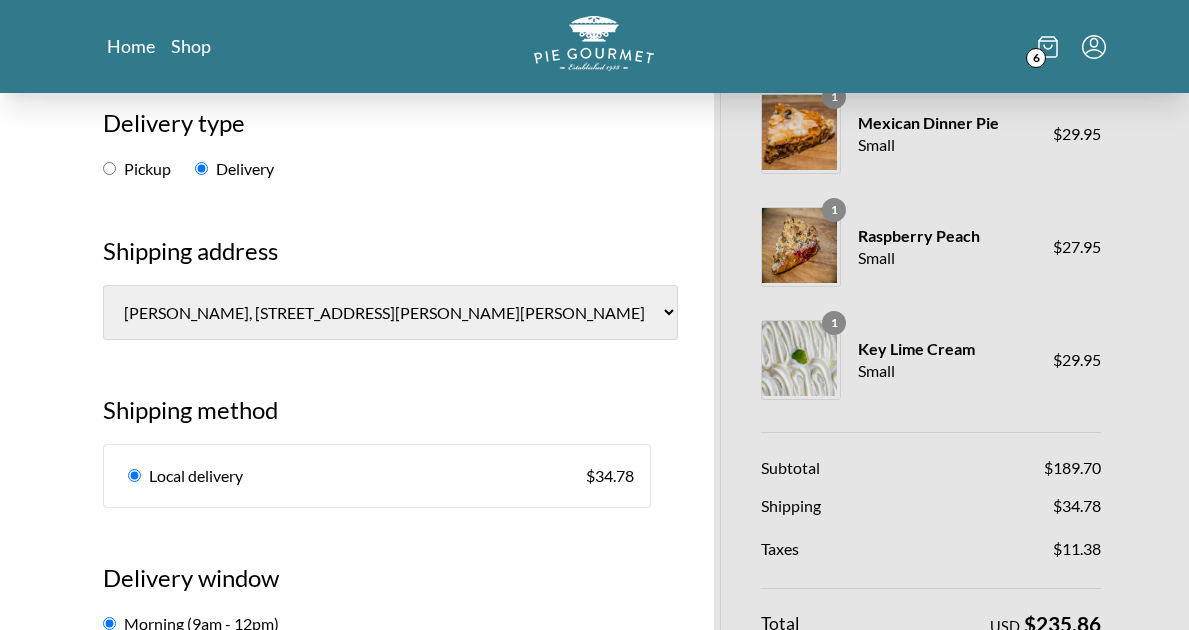 scroll, scrollTop: 300, scrollLeft: 0, axis: vertical 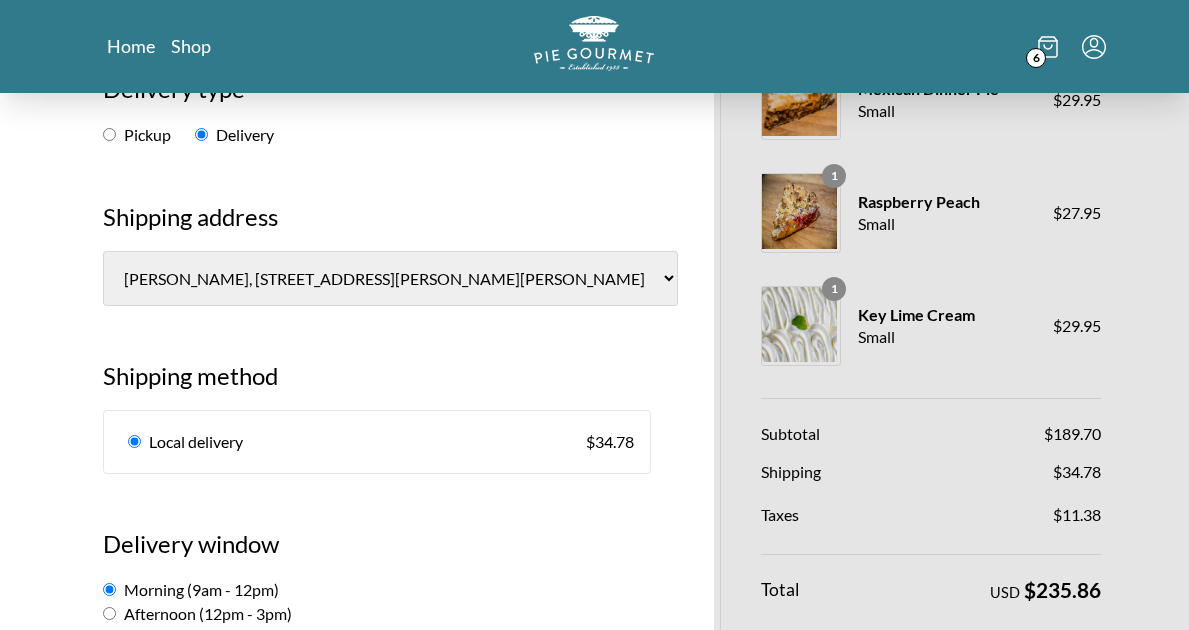 click on "[PERSON_NAME], [STREET_ADDRESS] [PERSON_NAME][GEOGRAPHIC_DATA][STREET_ADDRESS][PERSON_NAME] ([GEOGRAPHIC_DATA]) [PERSON_NAME][GEOGRAPHIC_DATA][STREET_ADDRESS][US_STATE][US_STATE][GEOGRAPHIC_DATA] New shipping address" at bounding box center [390, 278] 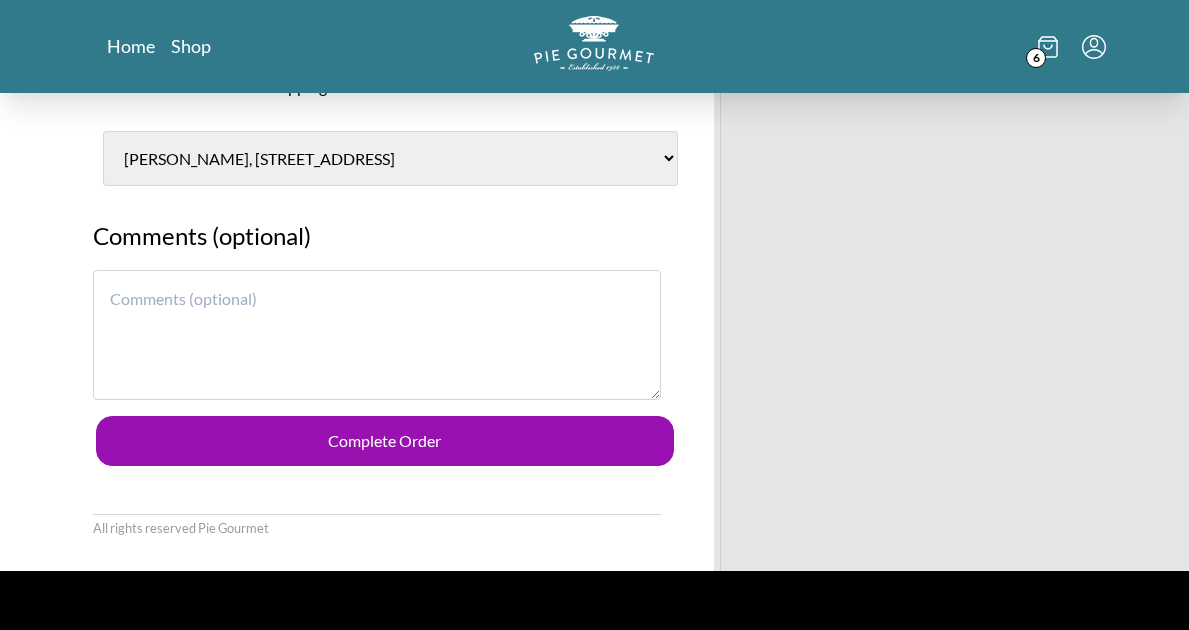 scroll, scrollTop: 1400, scrollLeft: 0, axis: vertical 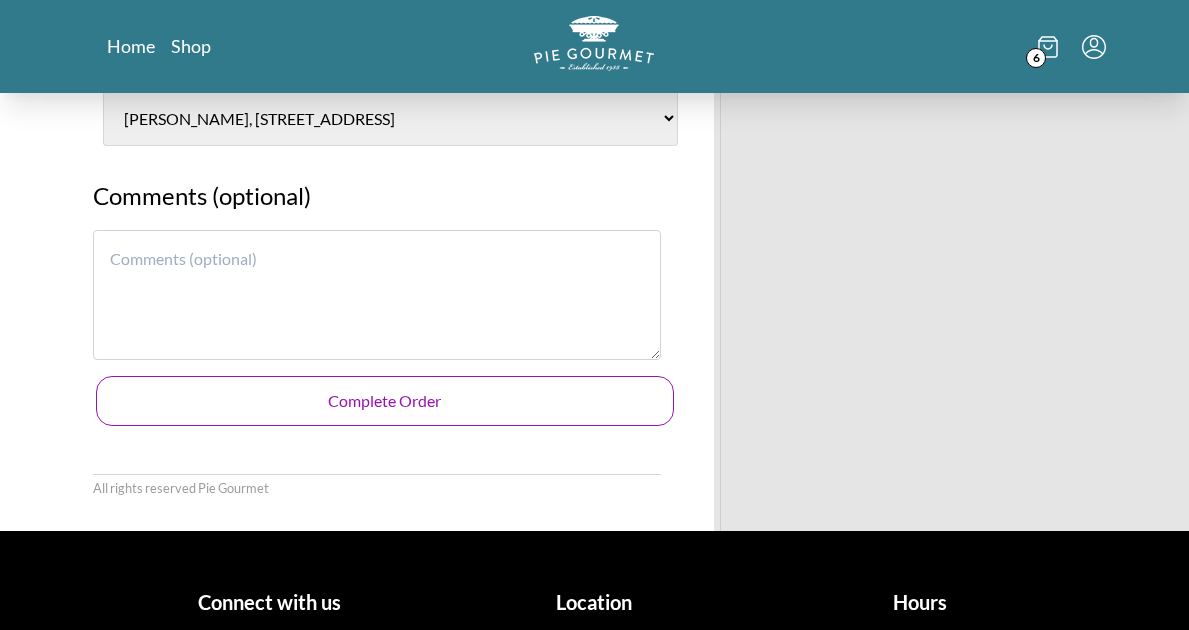 click on "Complete Order" at bounding box center (385, 401) 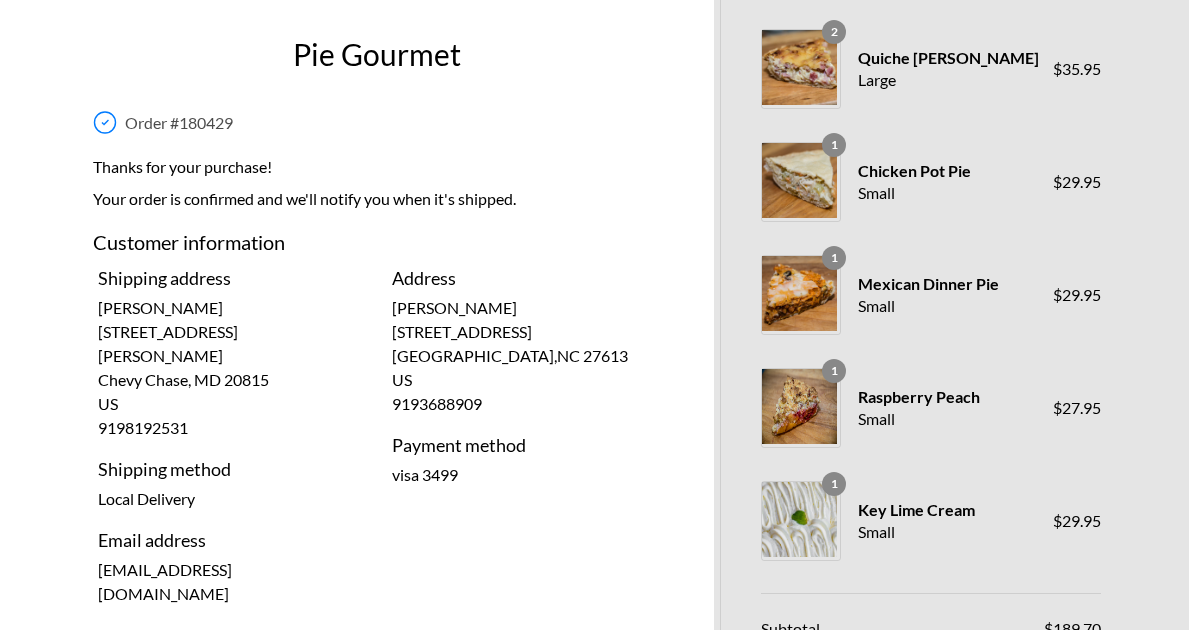 scroll, scrollTop: 3, scrollLeft: 0, axis: vertical 